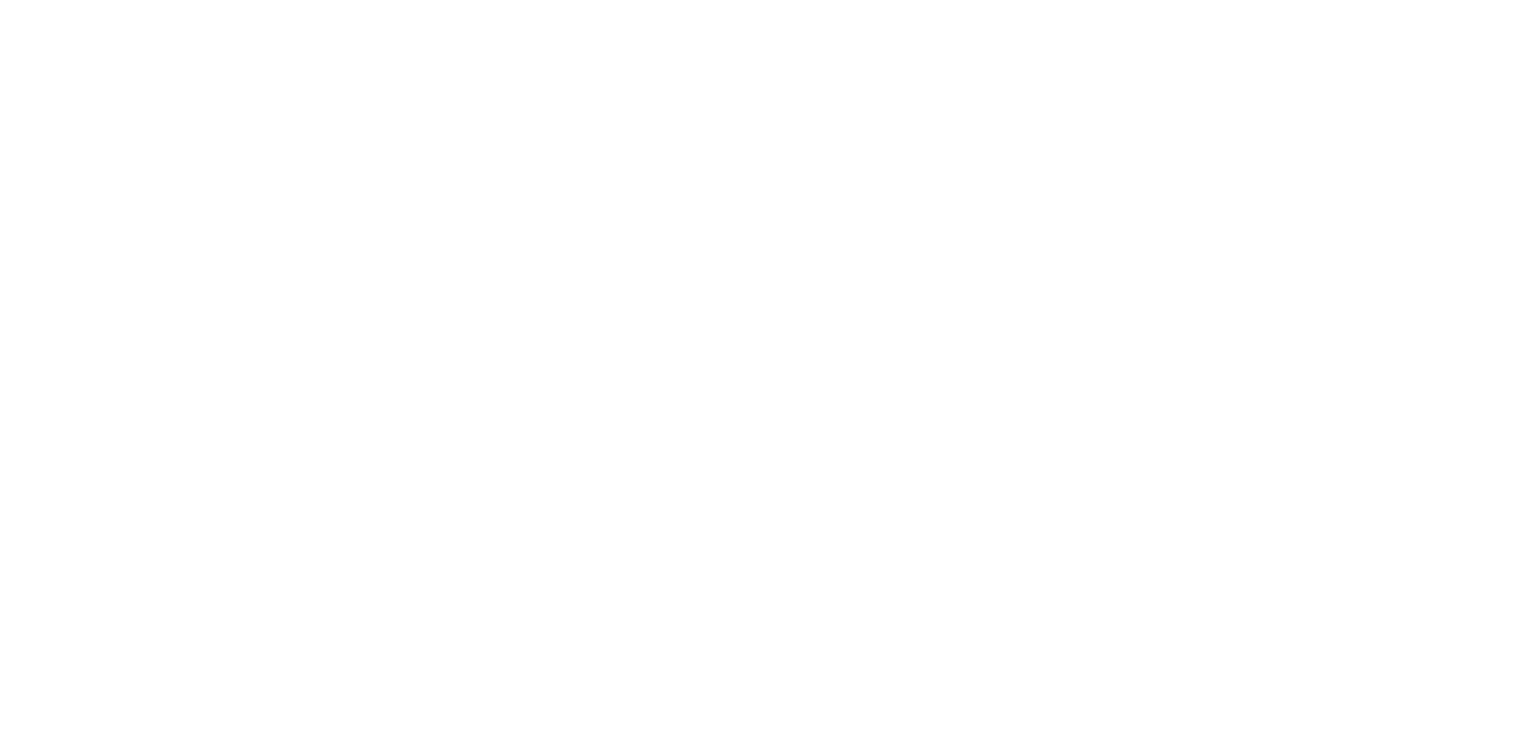 scroll, scrollTop: 0, scrollLeft: 0, axis: both 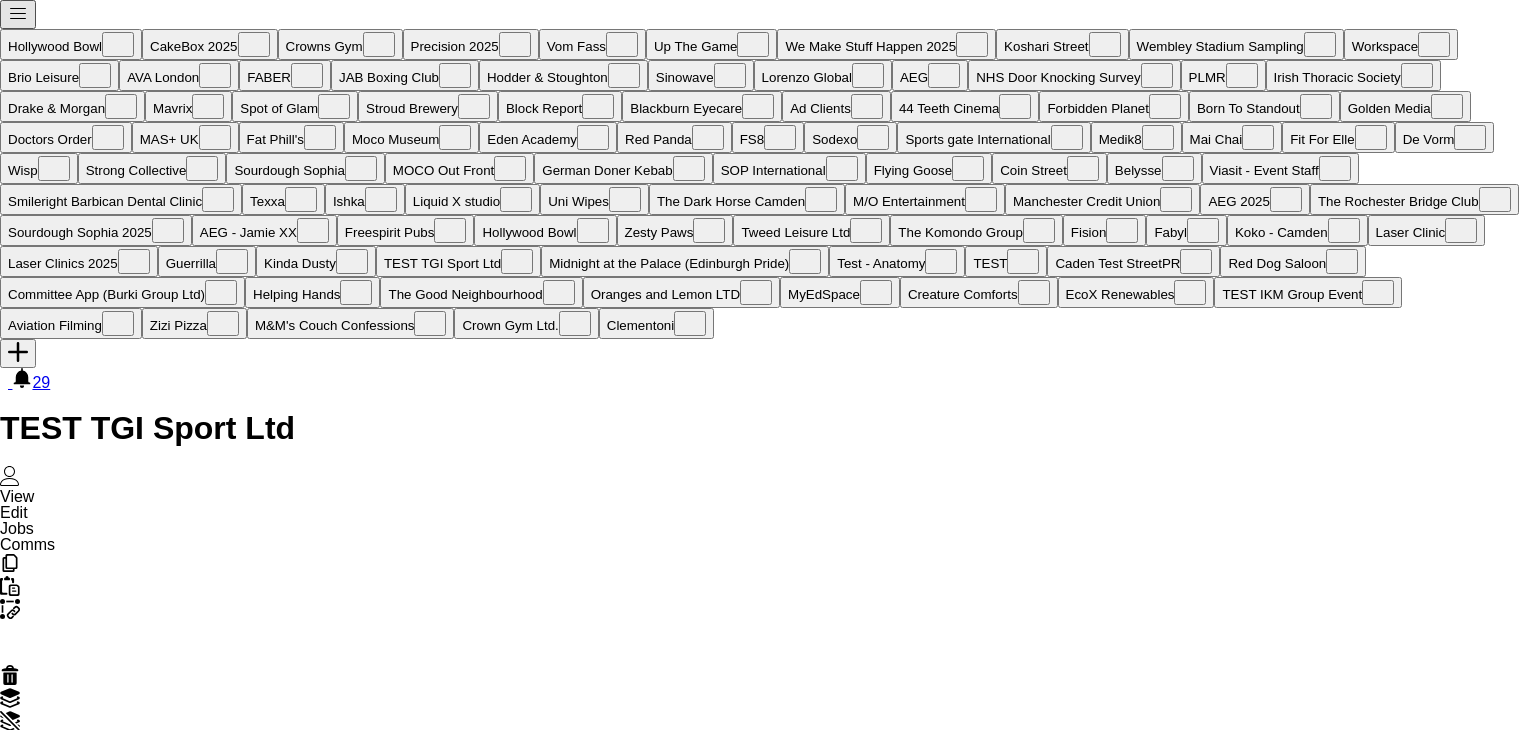 click on "Menu" at bounding box center (18, 18) 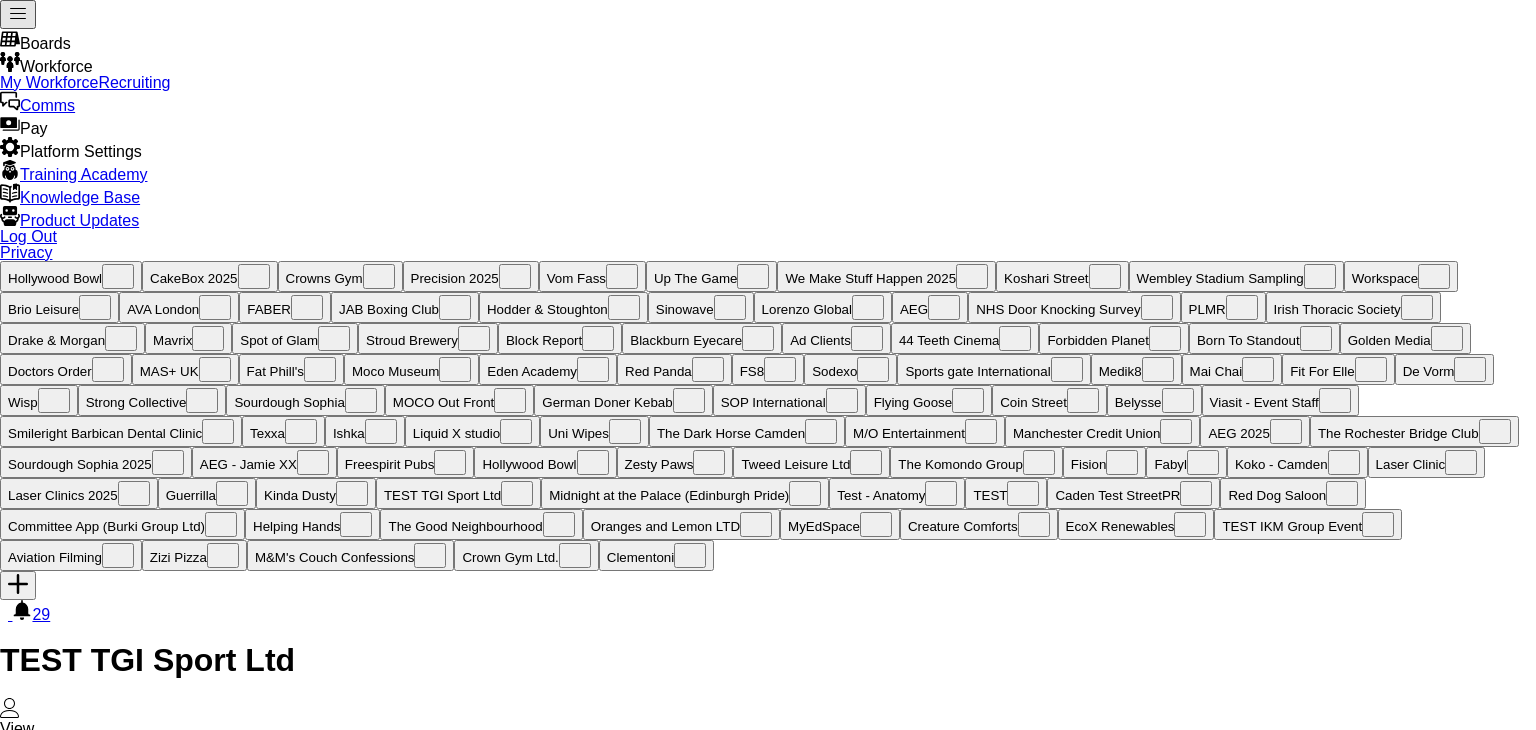 click on "My Workforce" at bounding box center [49, 82] 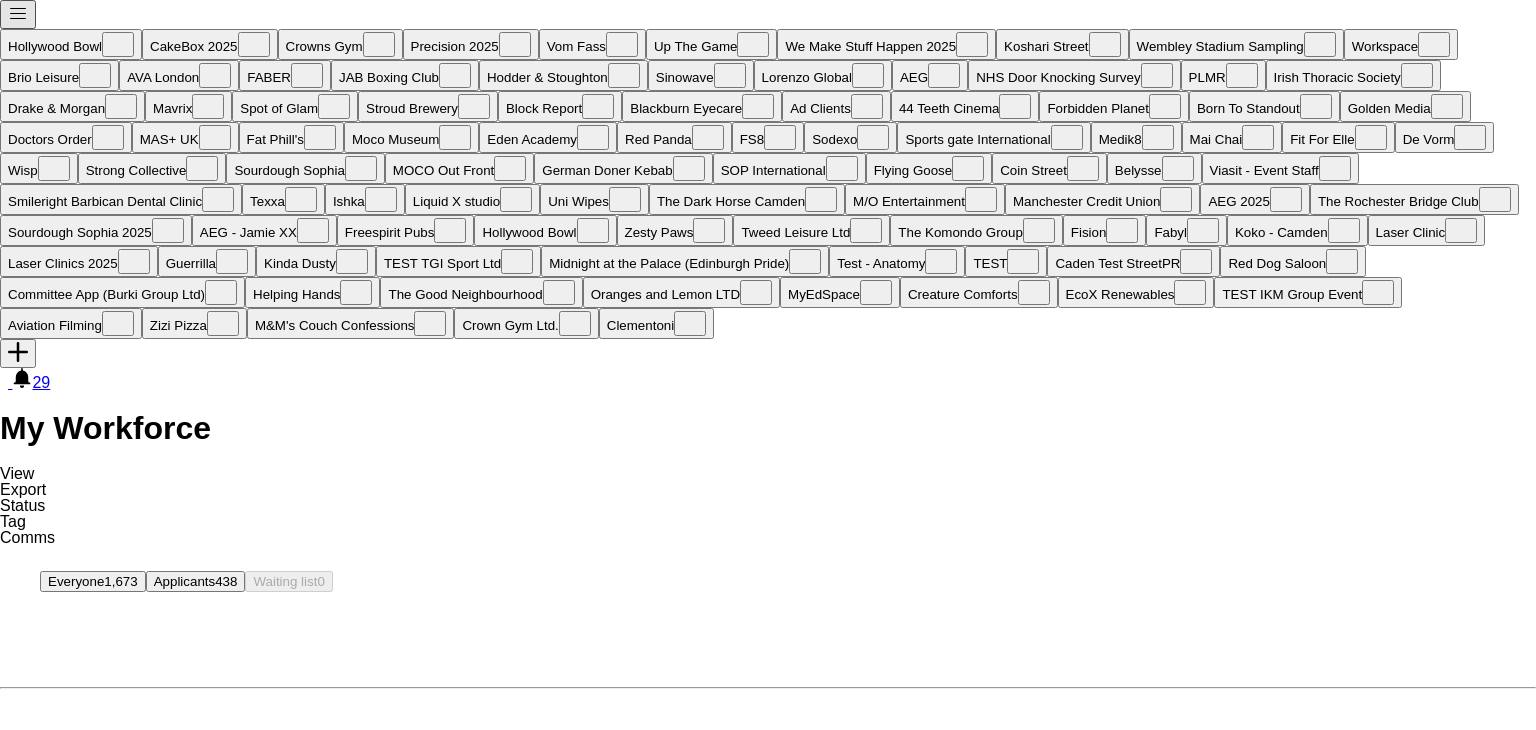 click on "Menu" at bounding box center [18, 14] 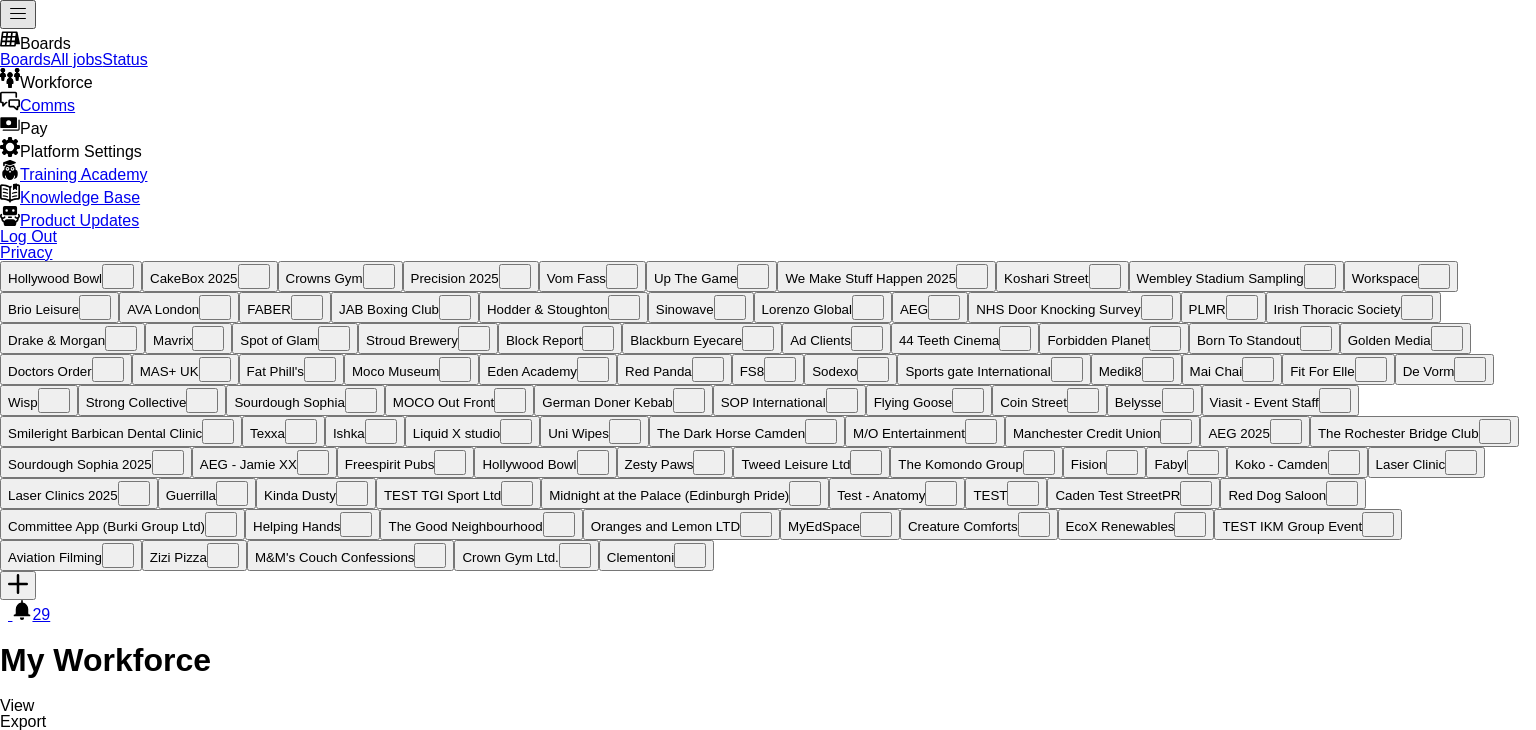 click on "Boards" at bounding box center (25, 59) 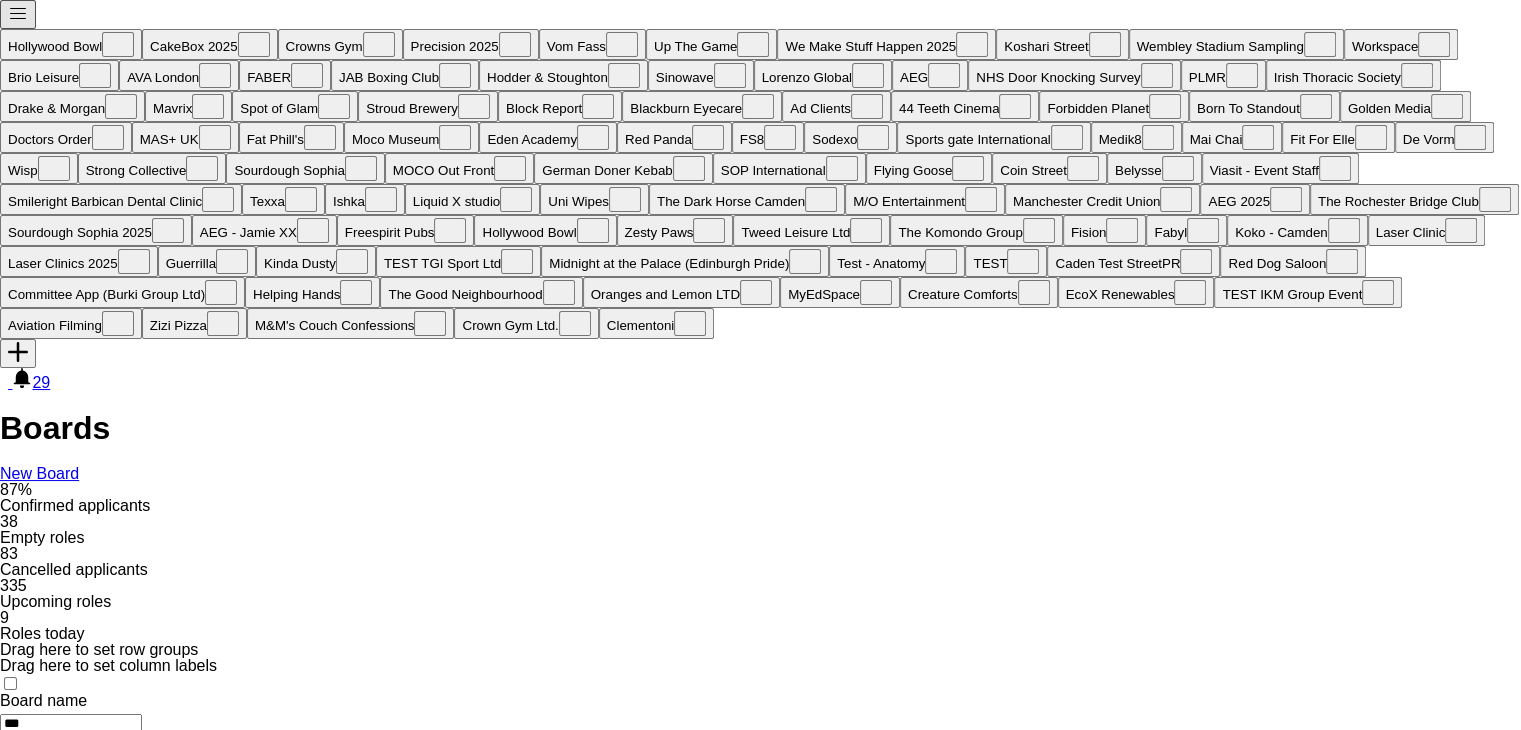 click on "***" at bounding box center (71, 724) 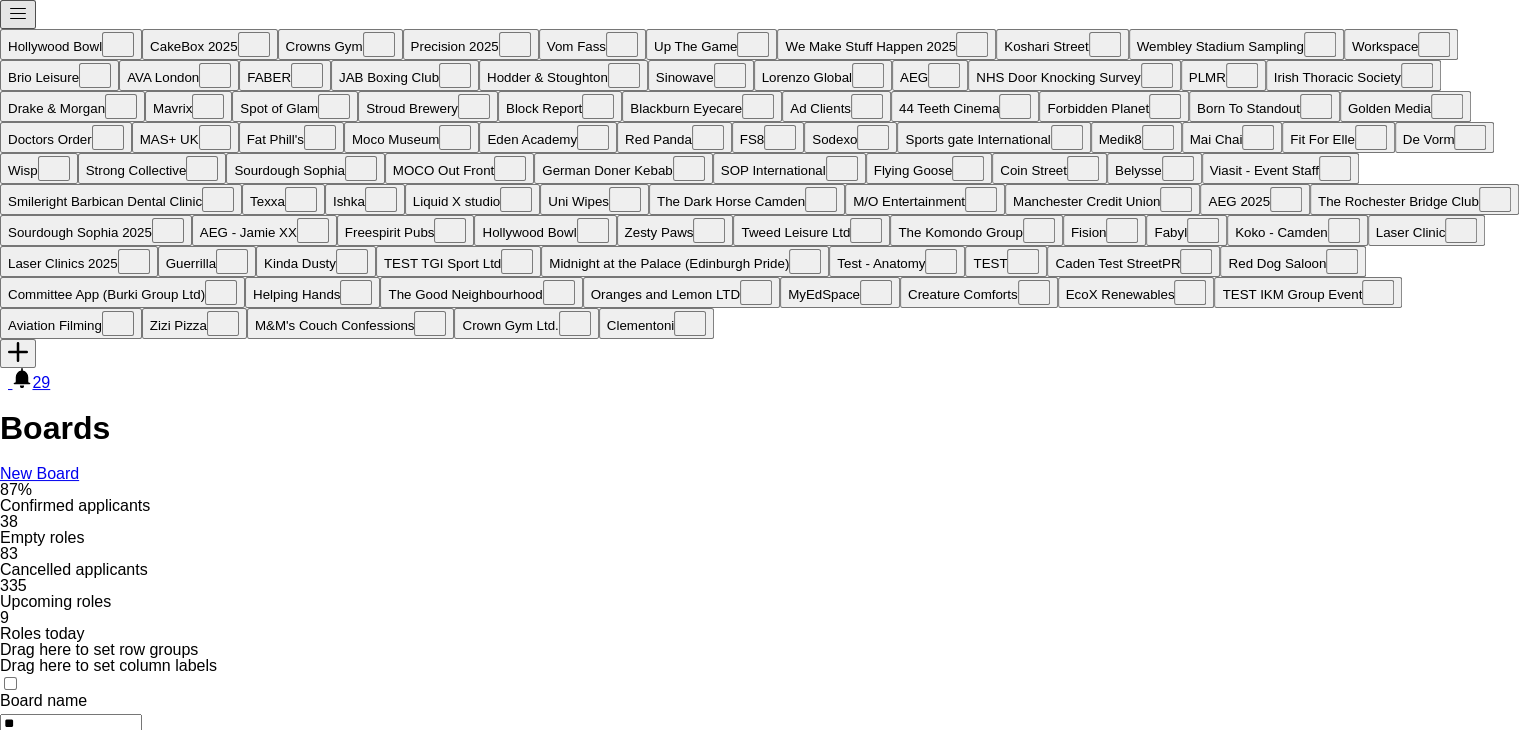 type on "*" 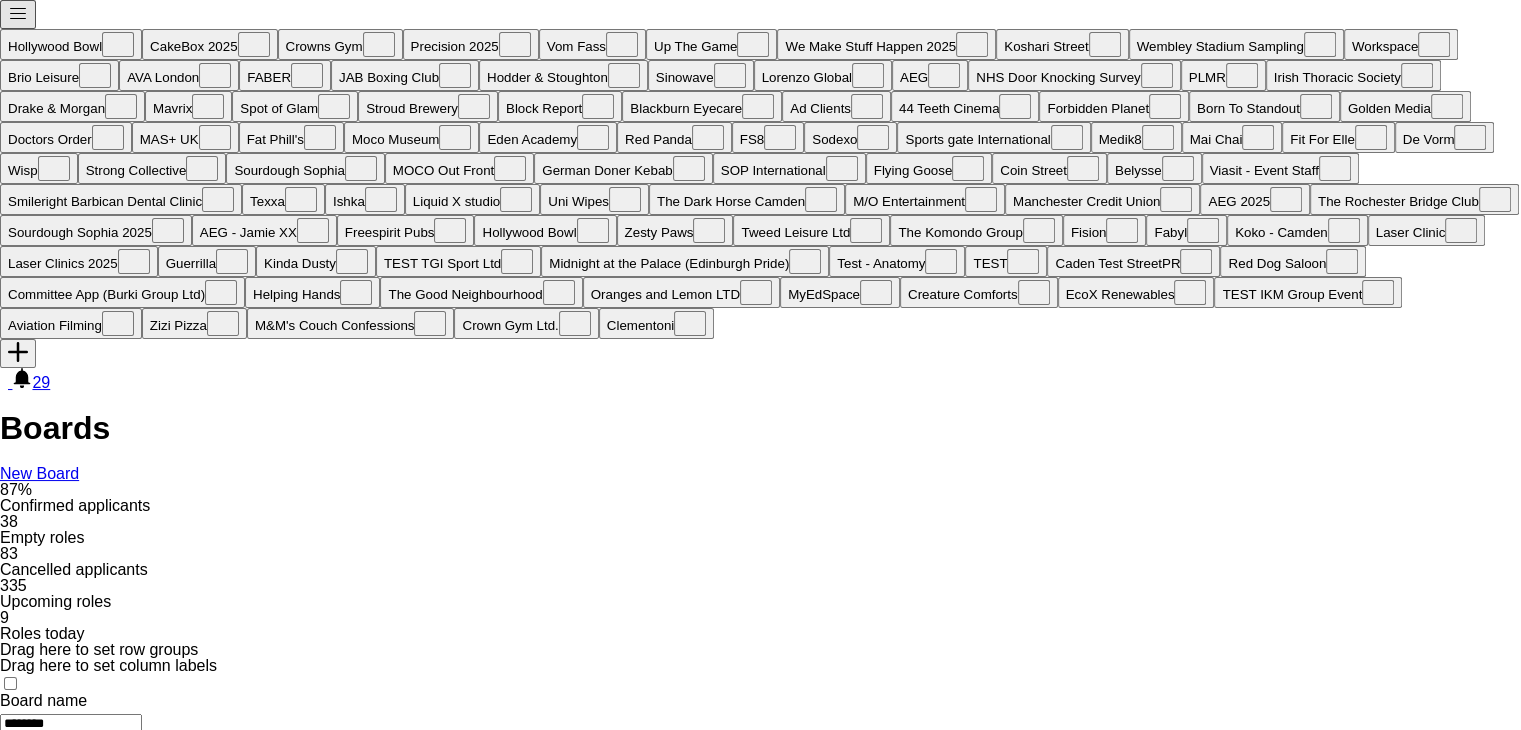 type on "********" 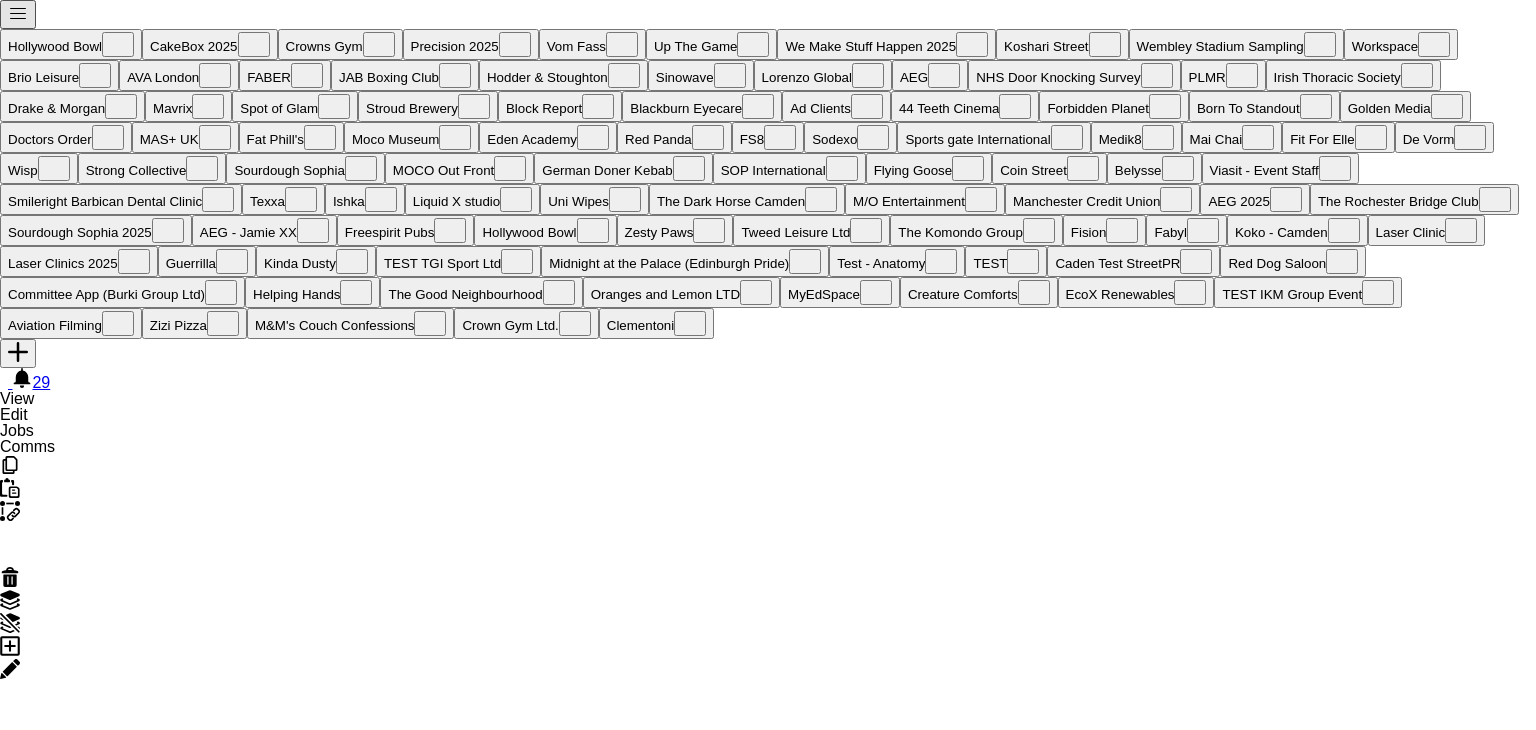 scroll, scrollTop: 0, scrollLeft: 478, axis: horizontal 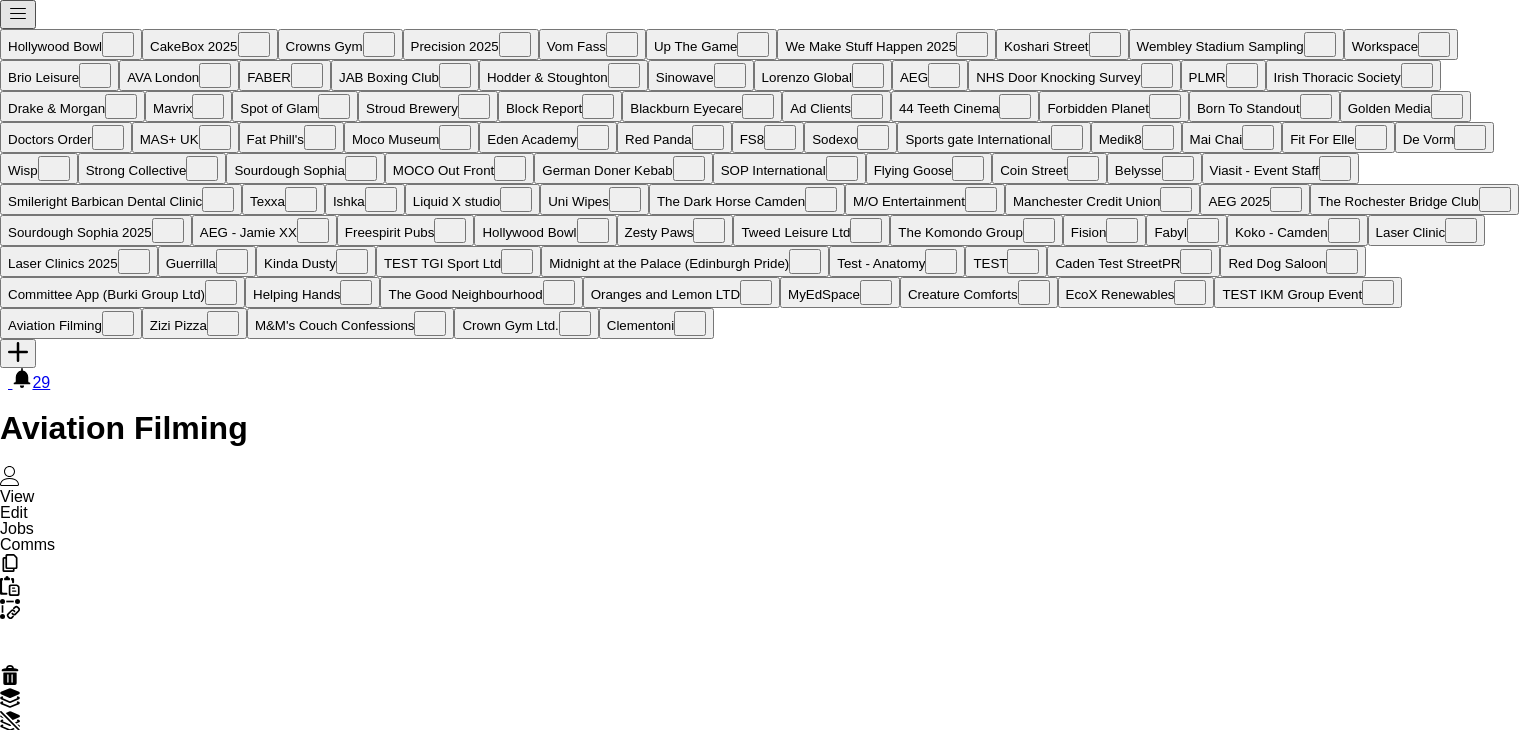 click on "Promotional Staffing (Brand Ambassadors)   4/4   10:00-18:00 (8h)
Jade Willis Jason Evans Ella Taylor Bliss Lucie Dolezal" 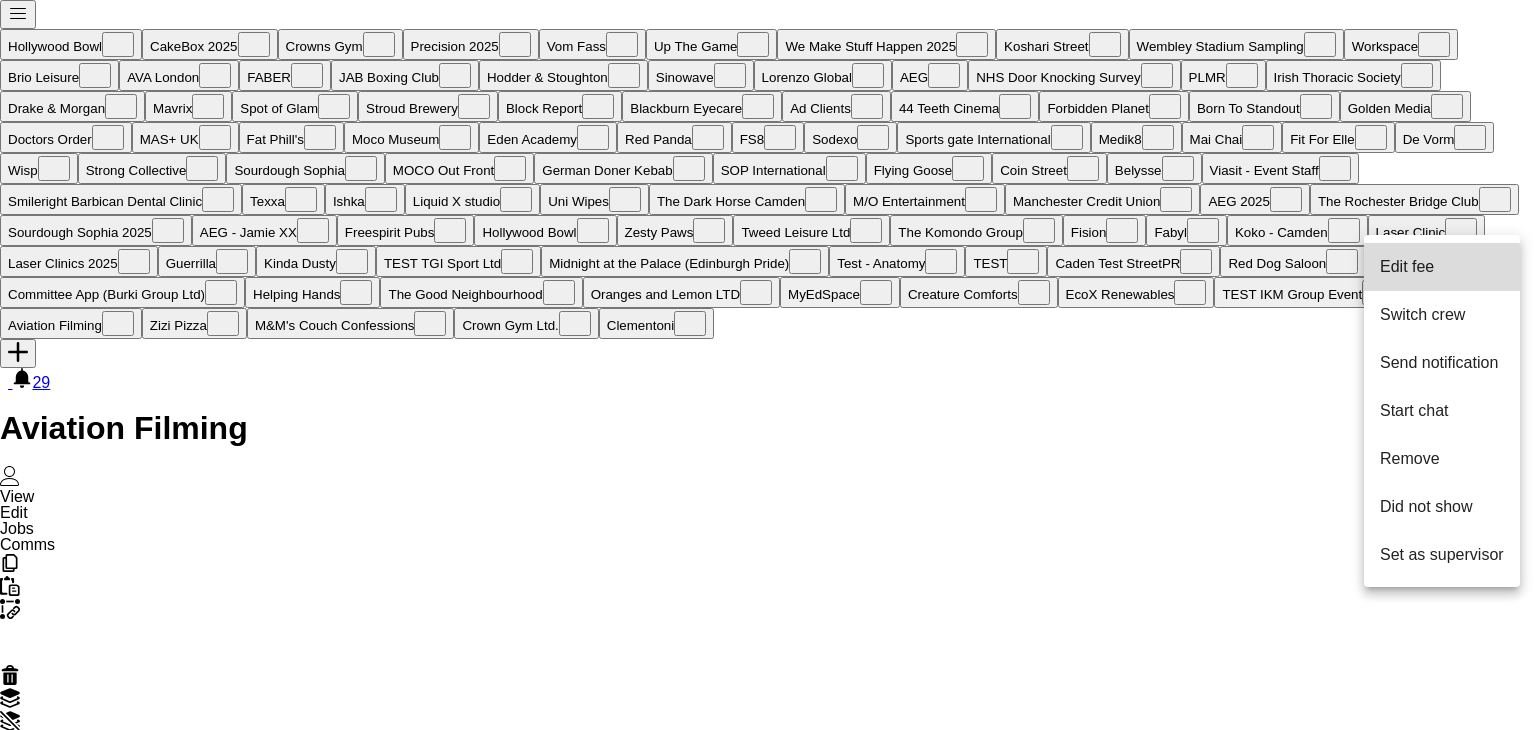click on "Edit fee" at bounding box center (1407, 266) 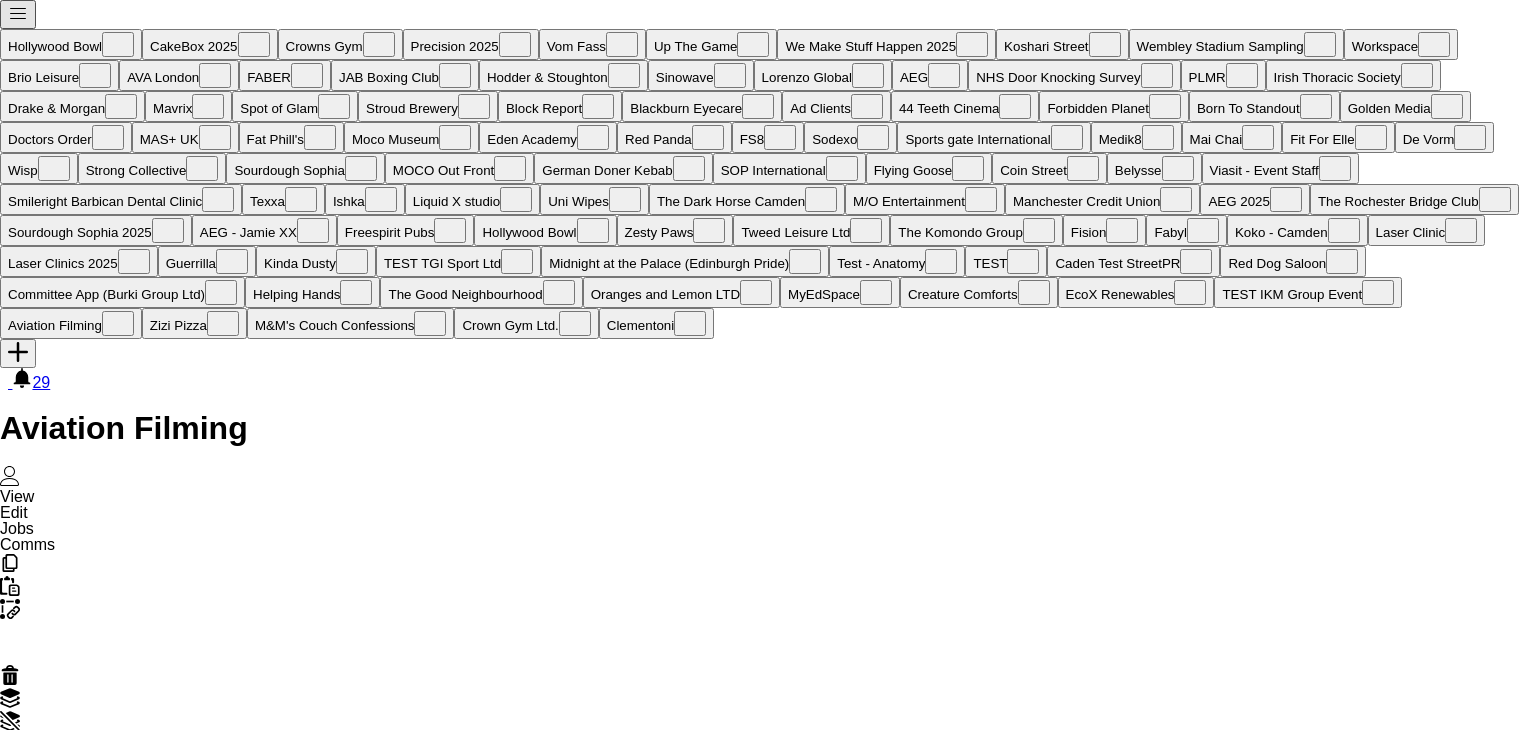 click at bounding box center [768, 2191] 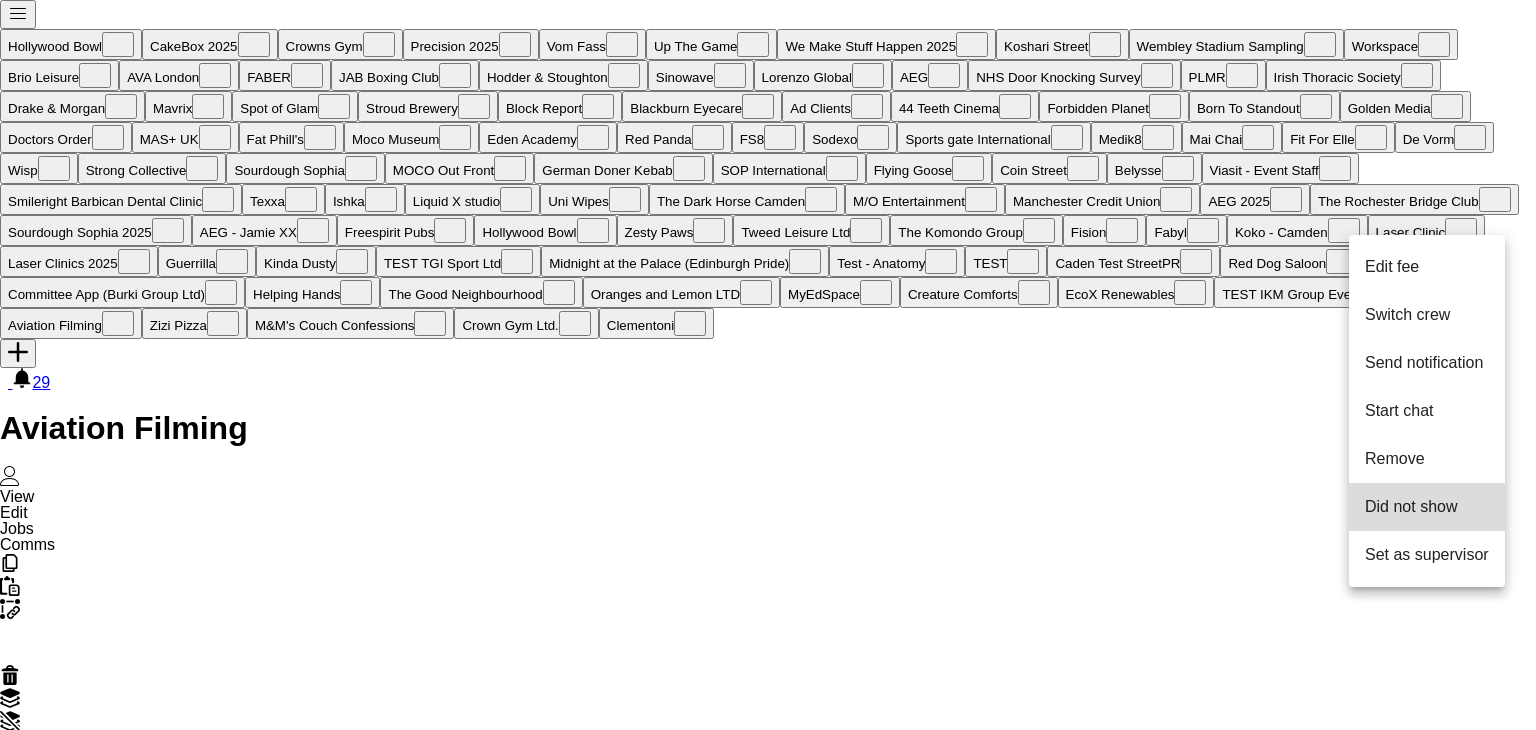 click on "Did not show" at bounding box center (1411, 506) 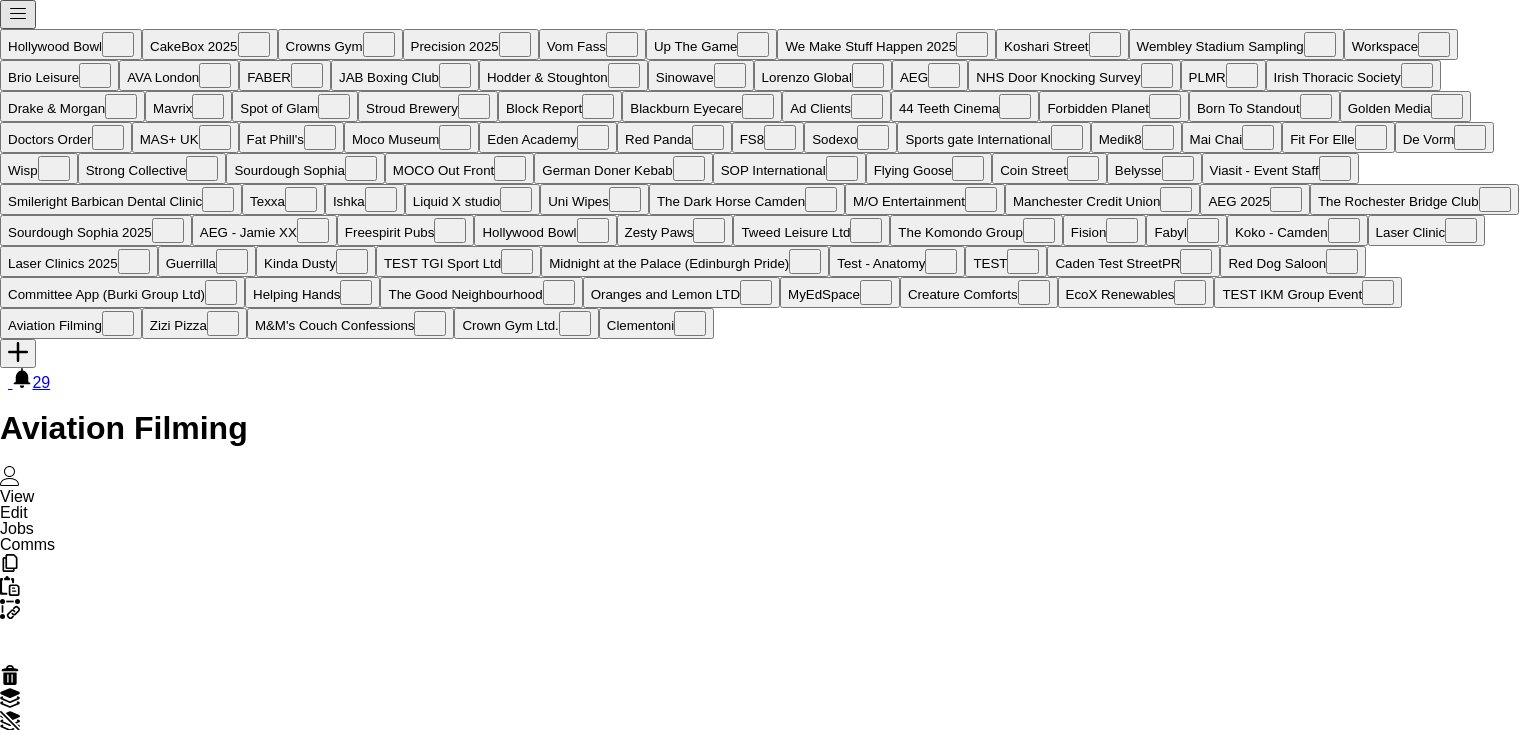 click 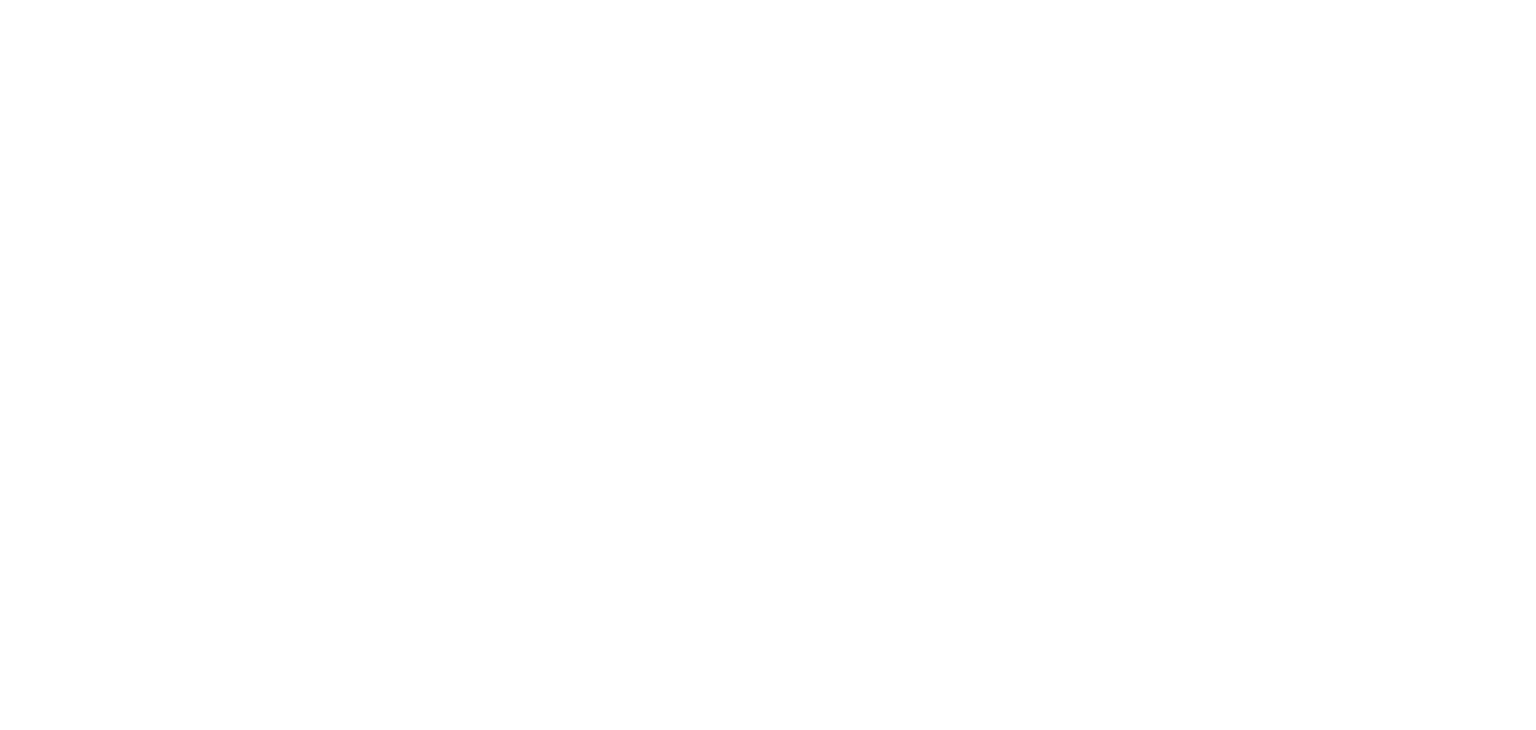 scroll, scrollTop: 0, scrollLeft: 0, axis: both 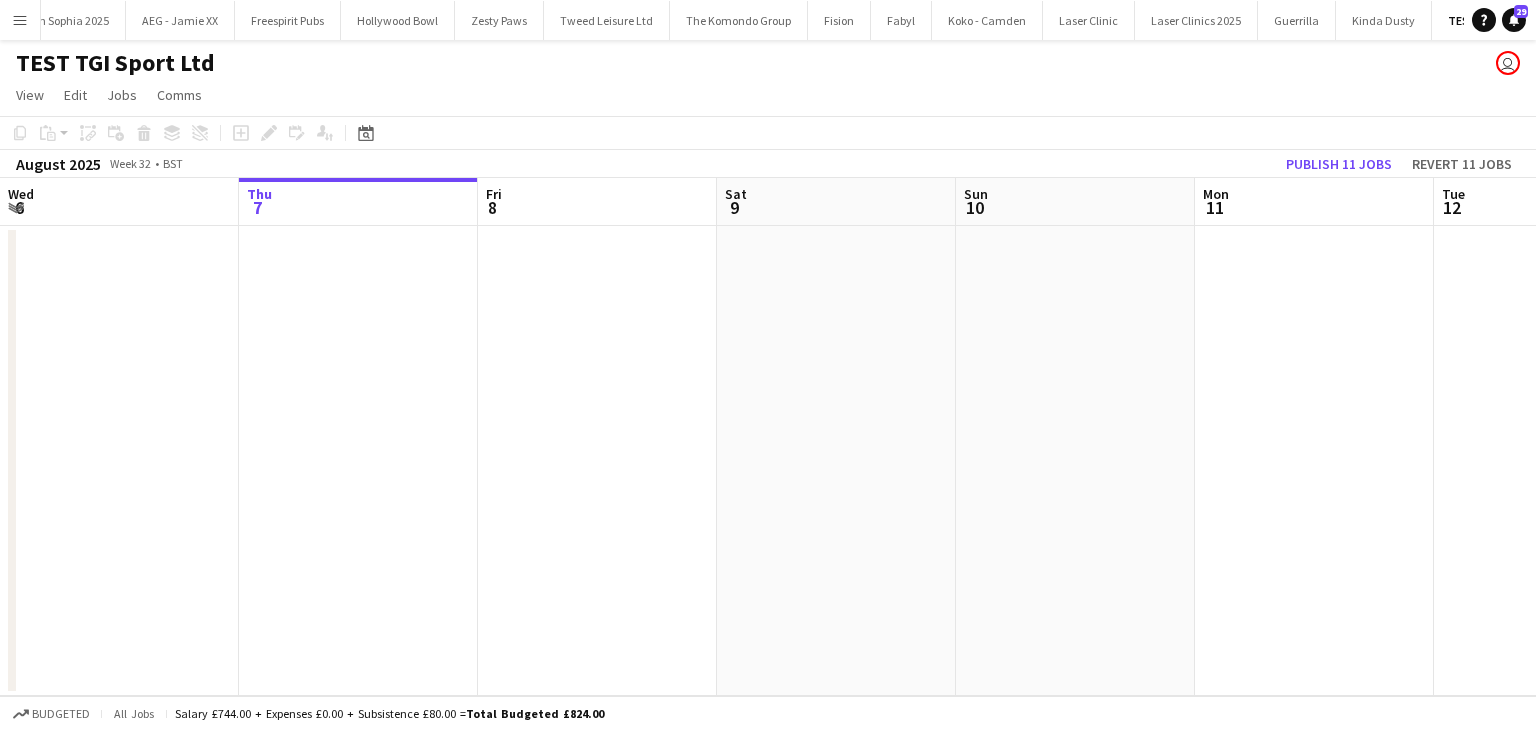 click on "Menu" at bounding box center [20, 20] 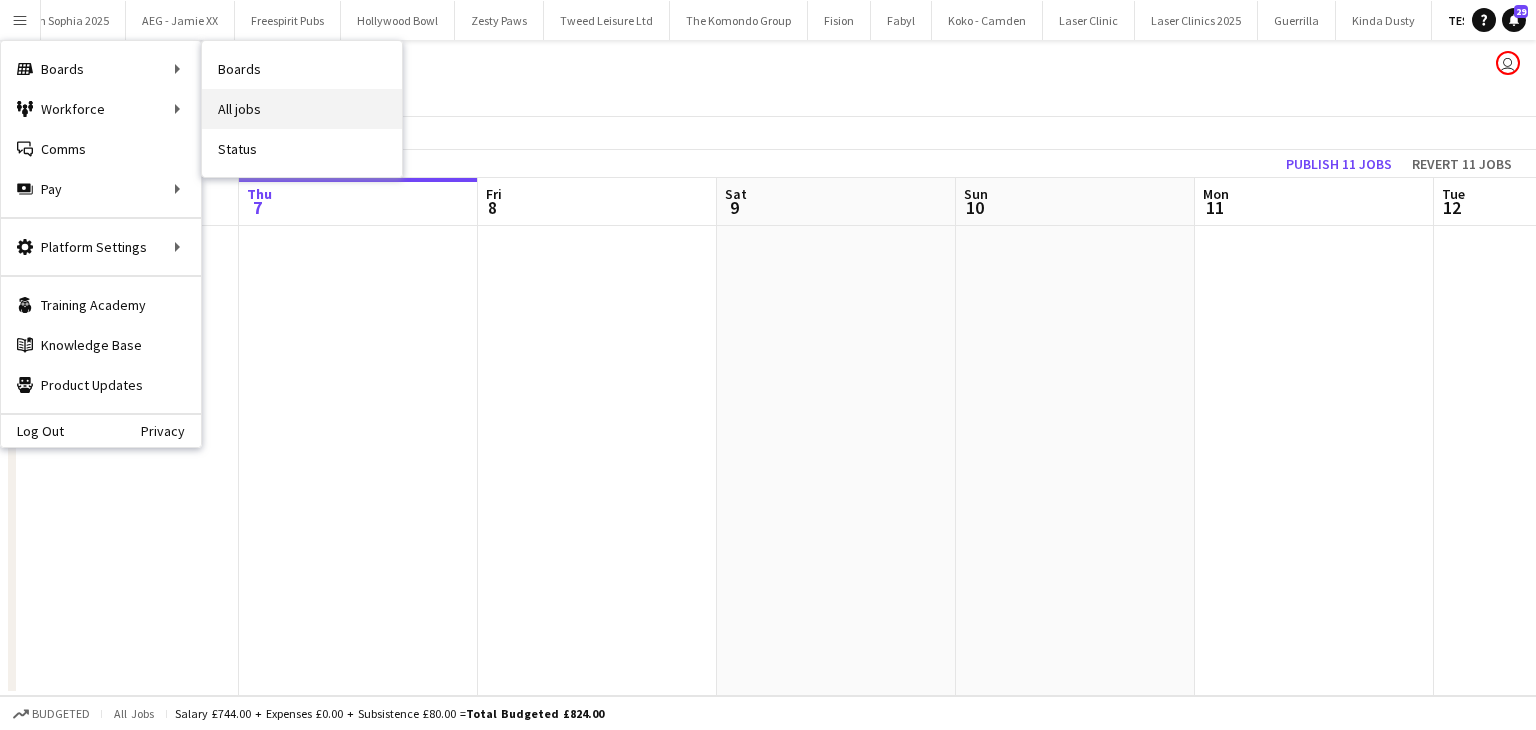 click on "All jobs" at bounding box center [302, 109] 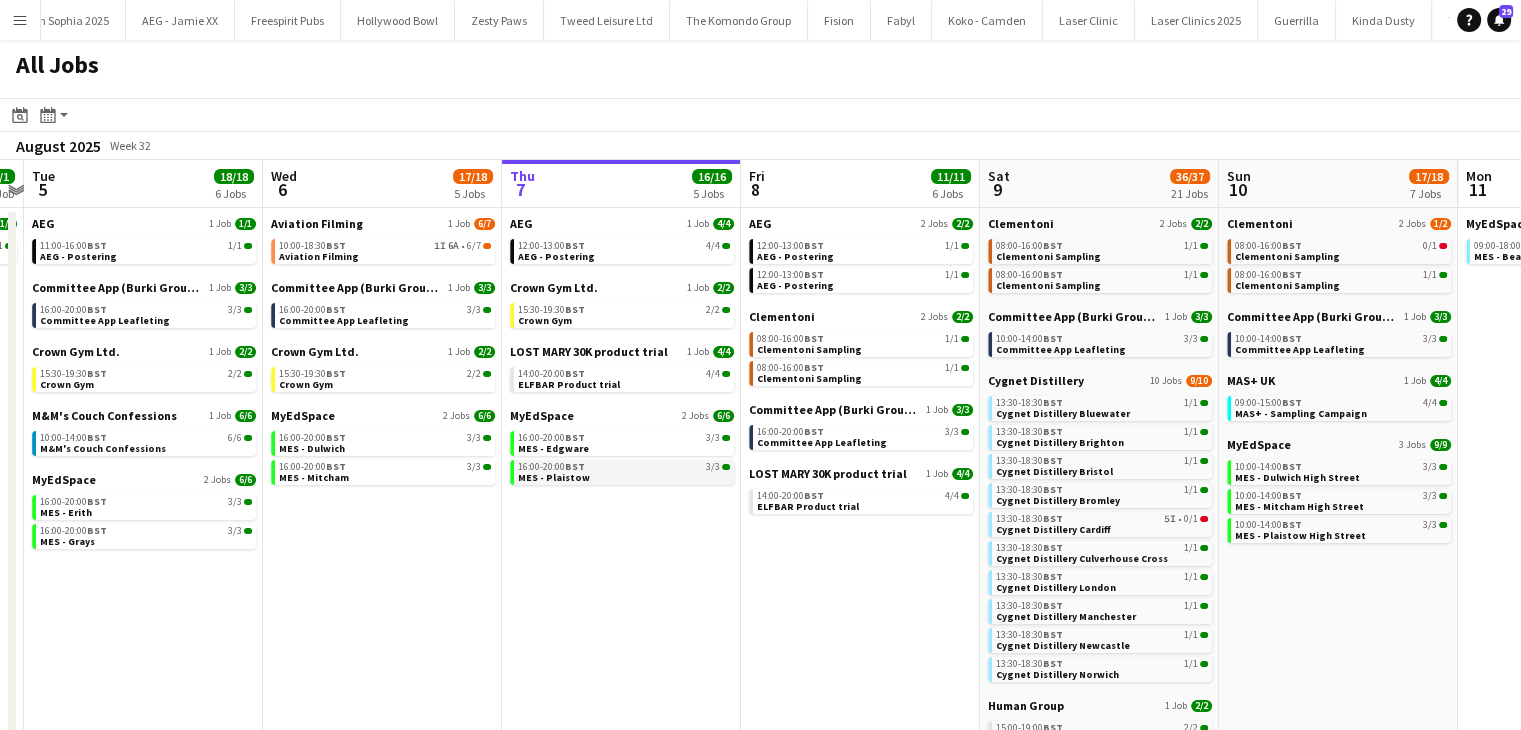 scroll, scrollTop: 0, scrollLeft: 453, axis: horizontal 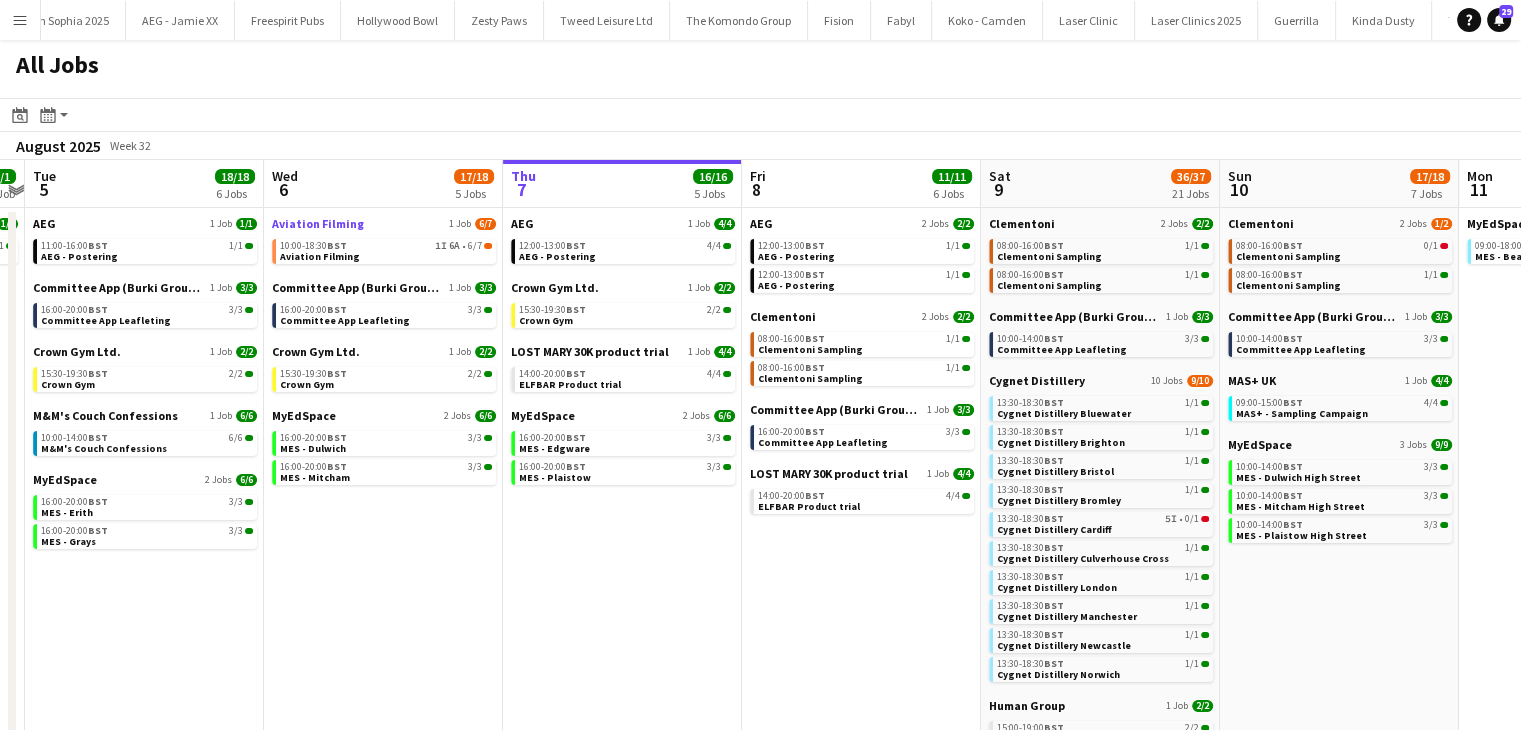click on "Aviation Filming" 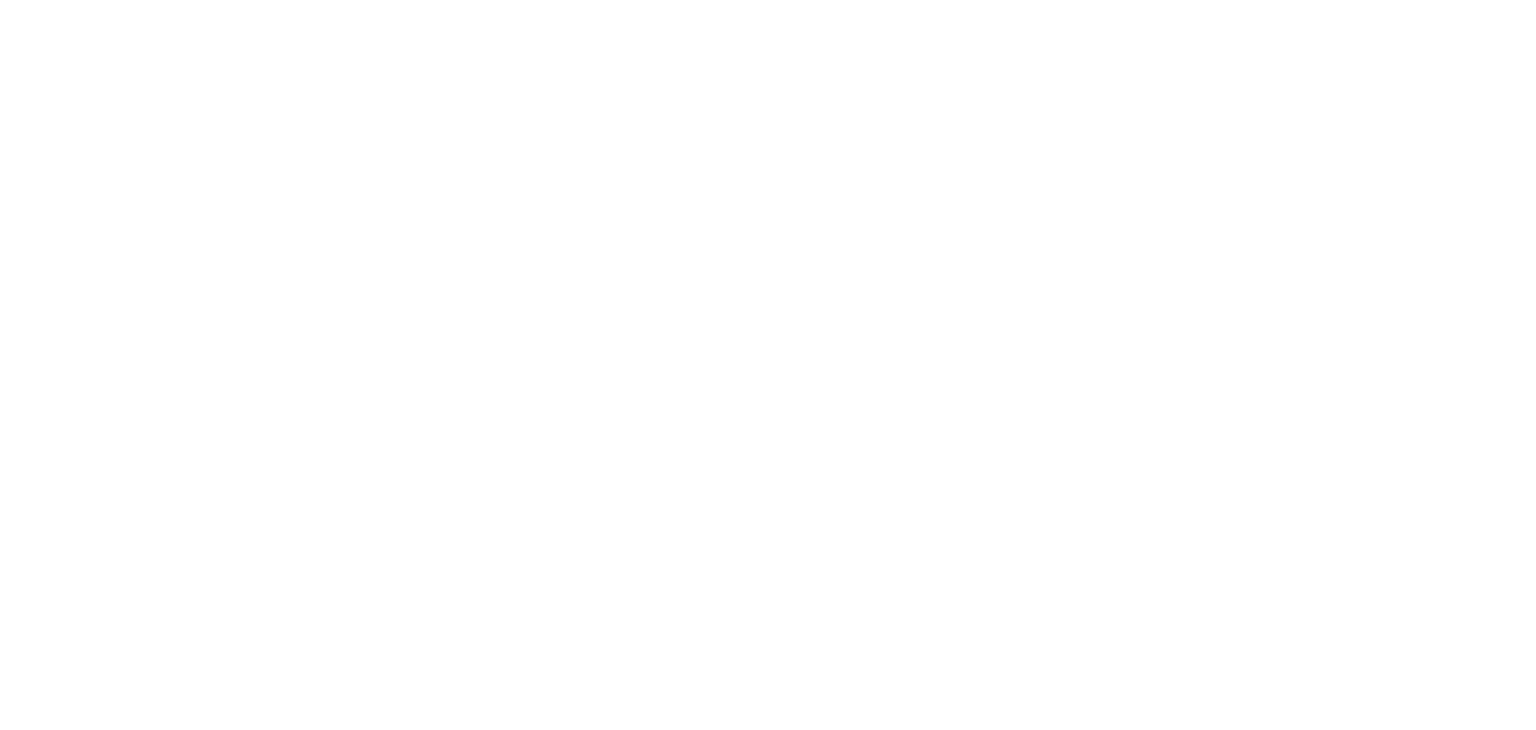 scroll, scrollTop: 0, scrollLeft: 0, axis: both 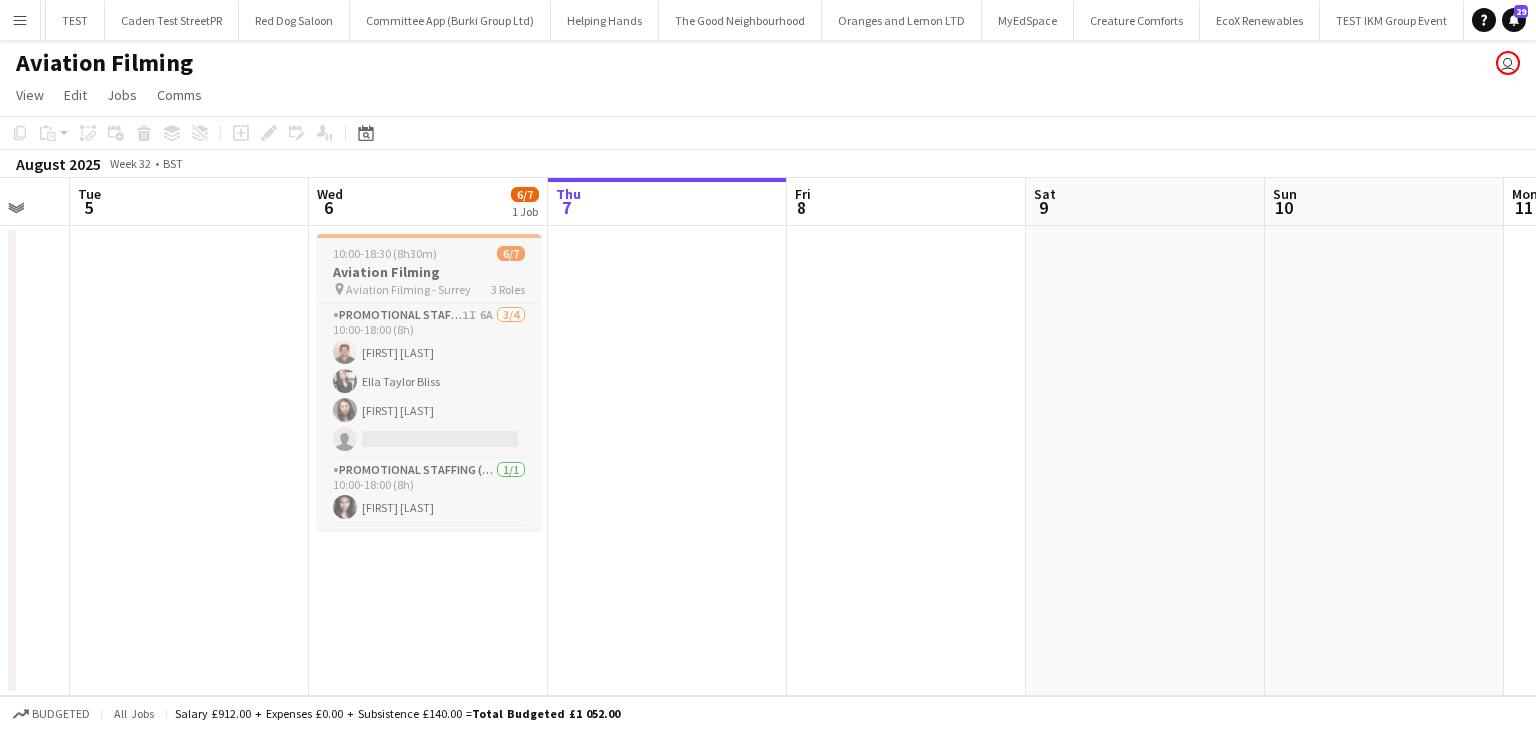click on "Aviation Filming" 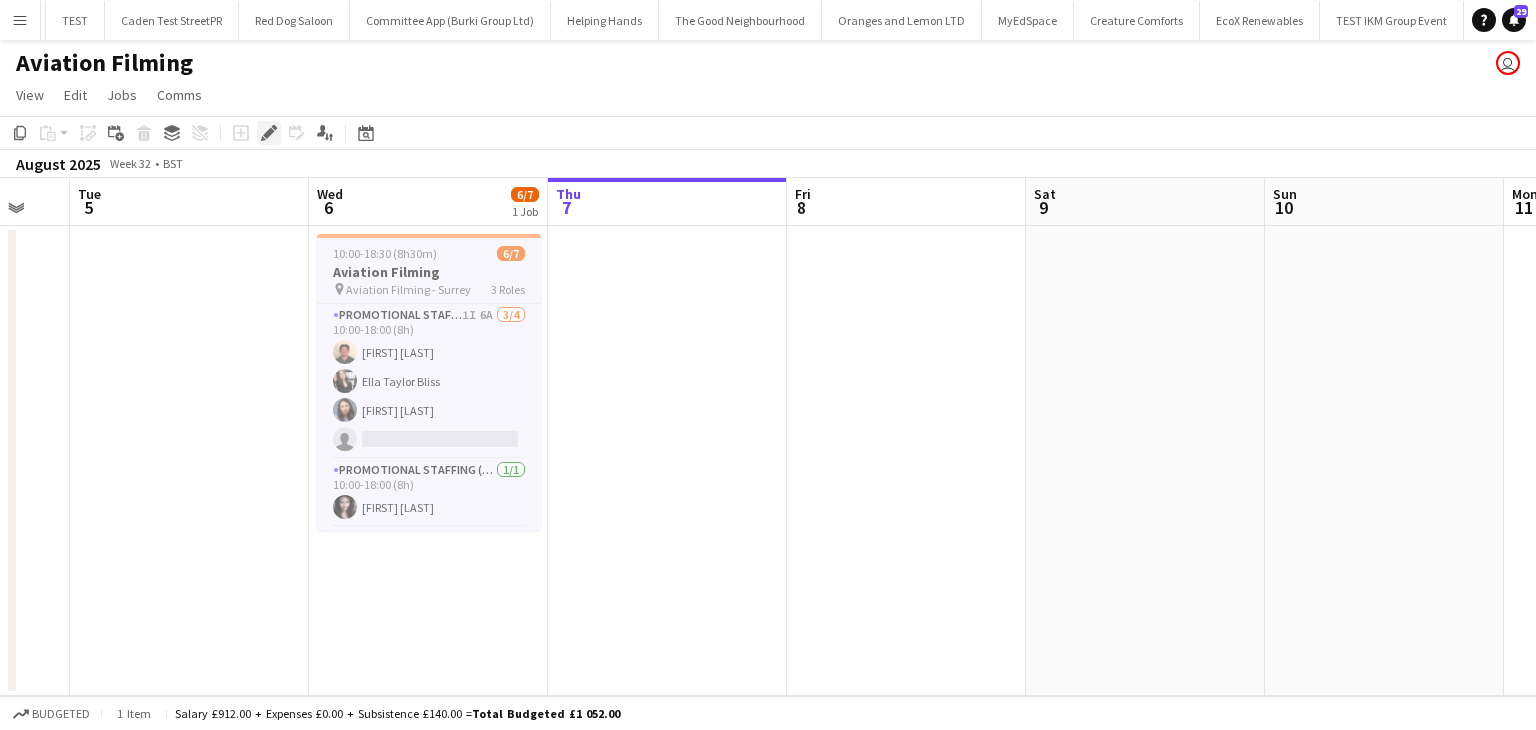 click on "Edit" 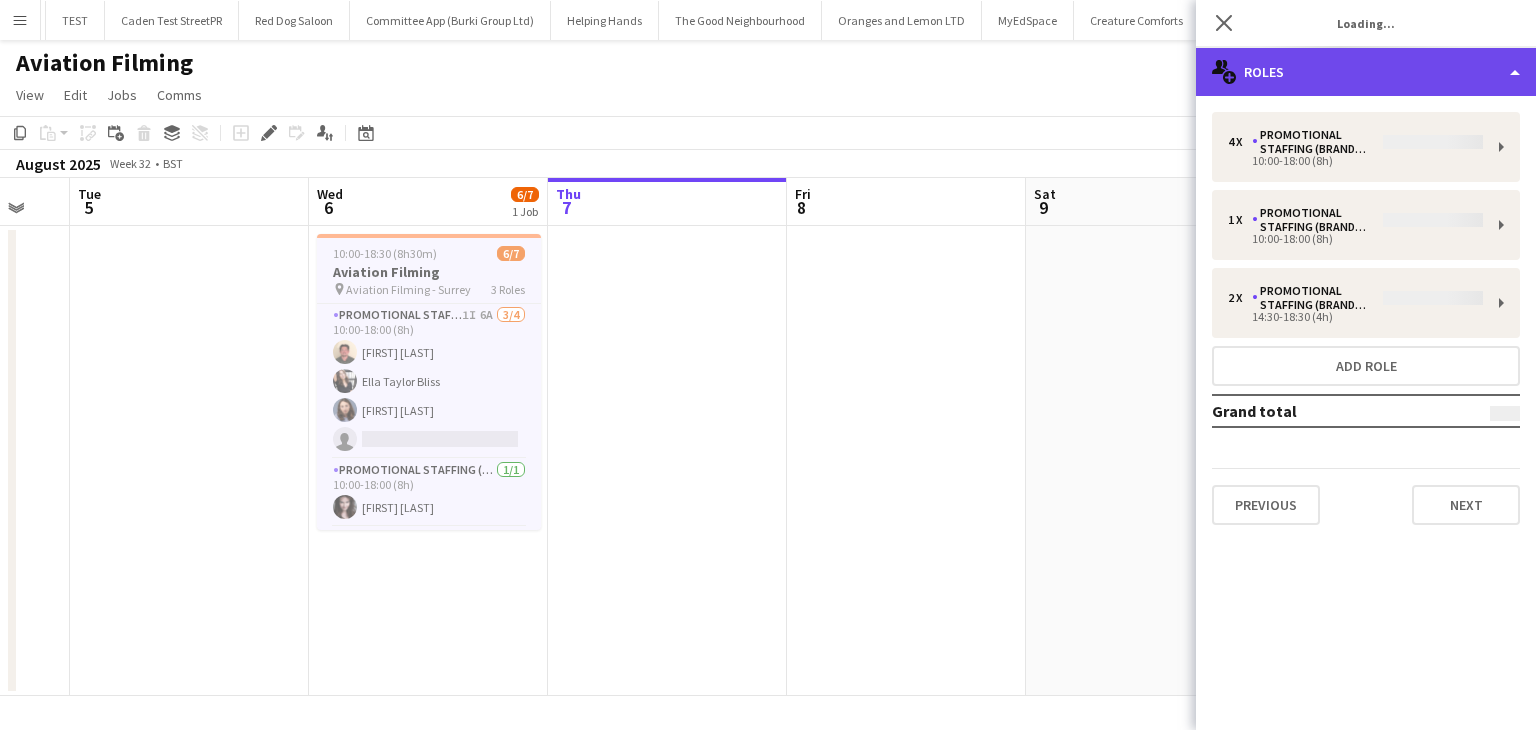 click on "multiple-users-add
Roles" 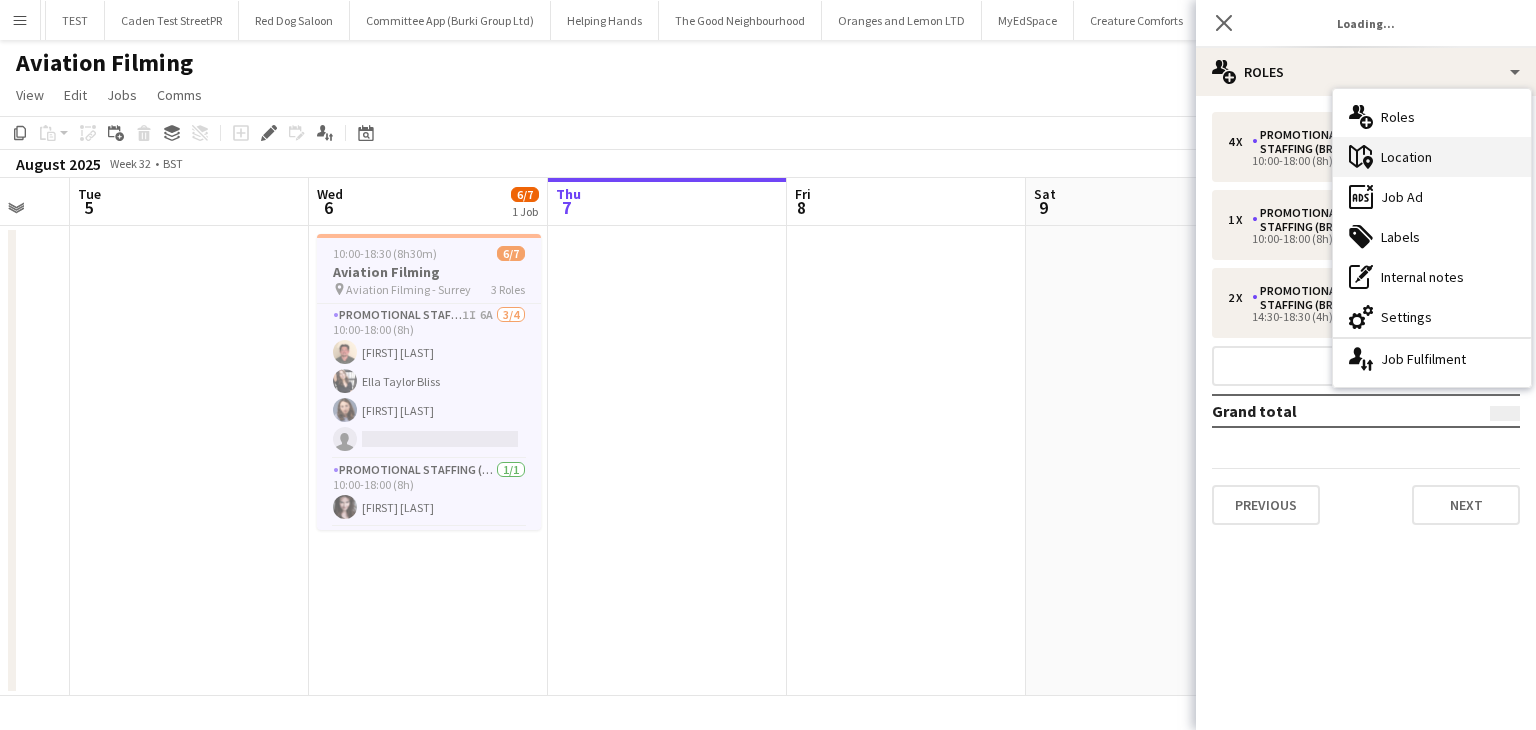 click on "maps-pin-1
Location" at bounding box center [1432, 157] 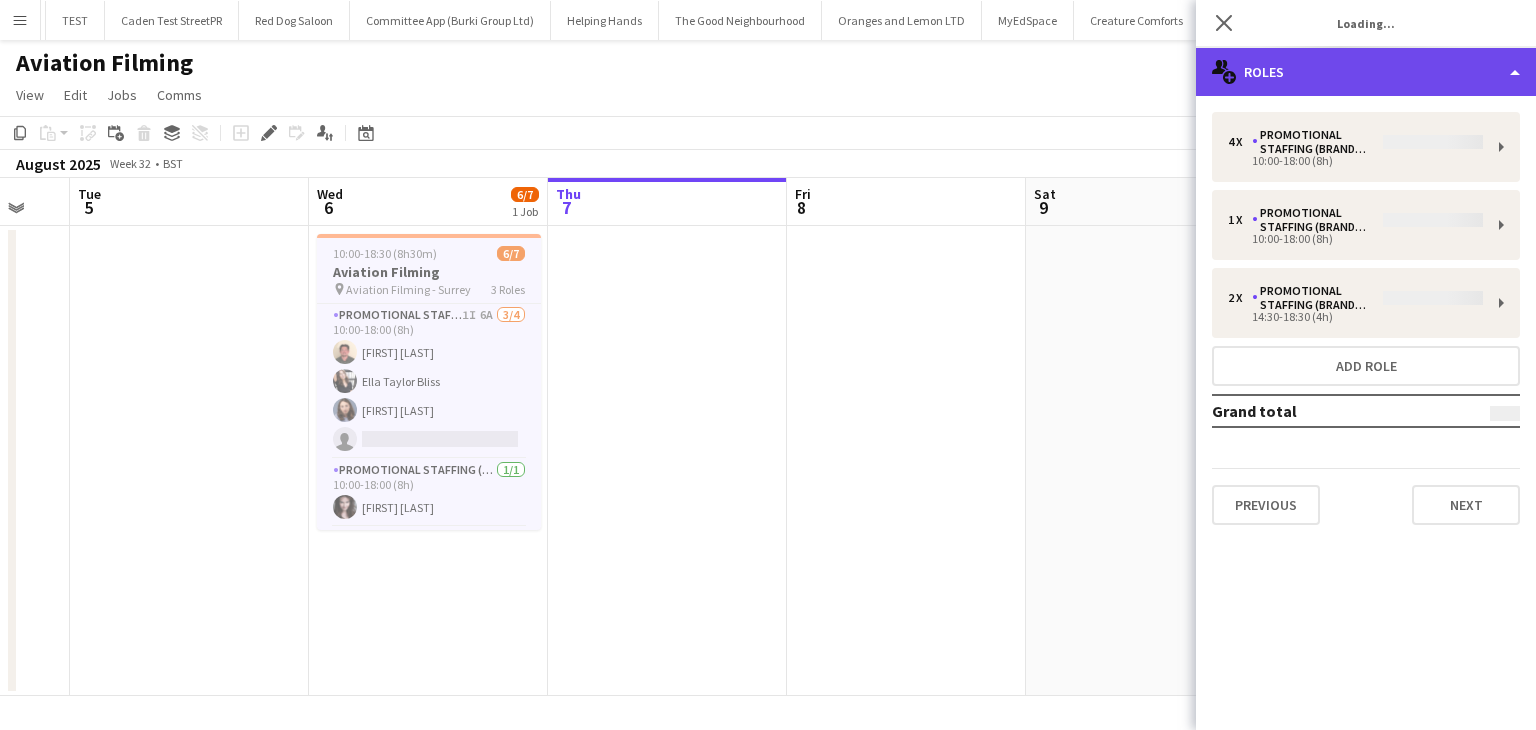click on "multiple-users-add
Roles" 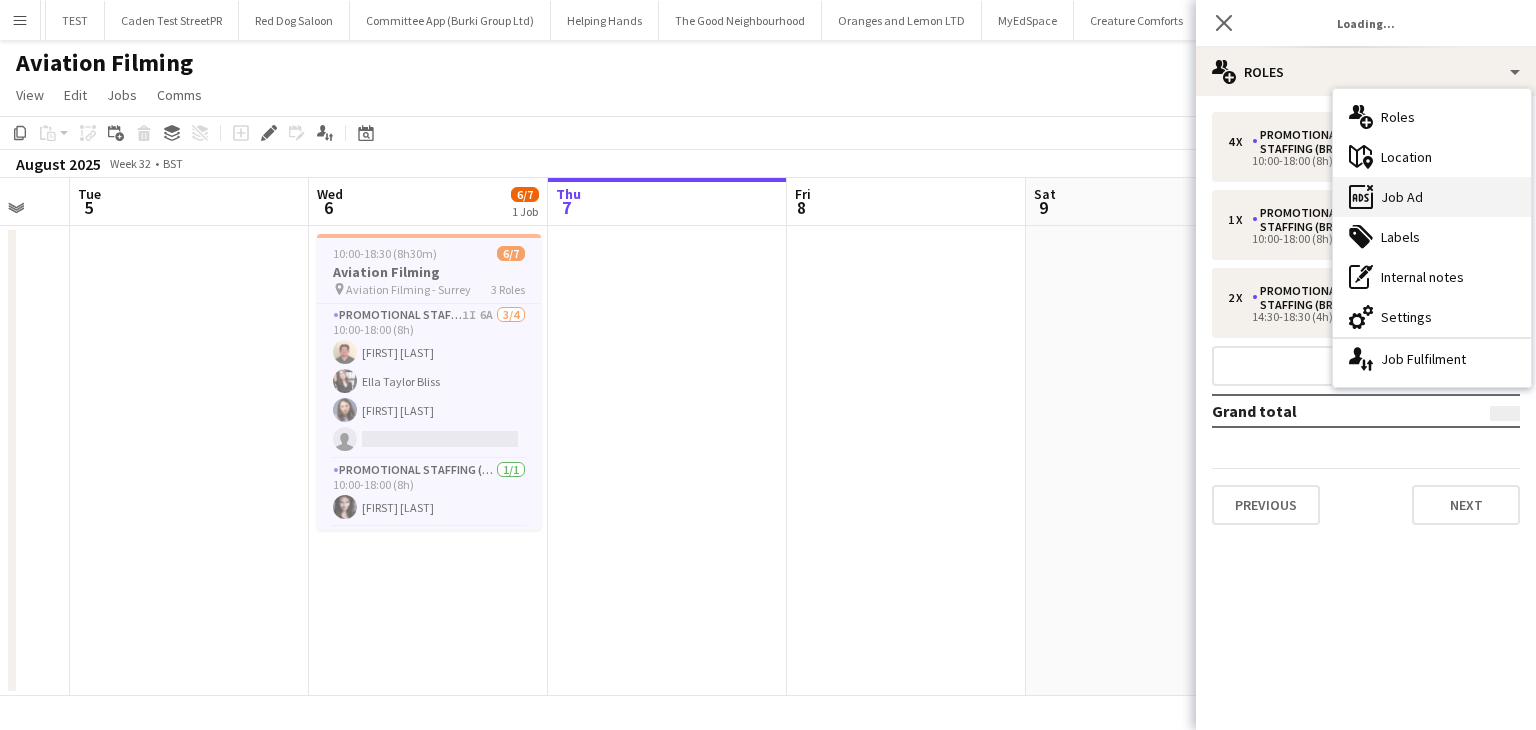 click on "ads-window
Job Ad" at bounding box center [1432, 197] 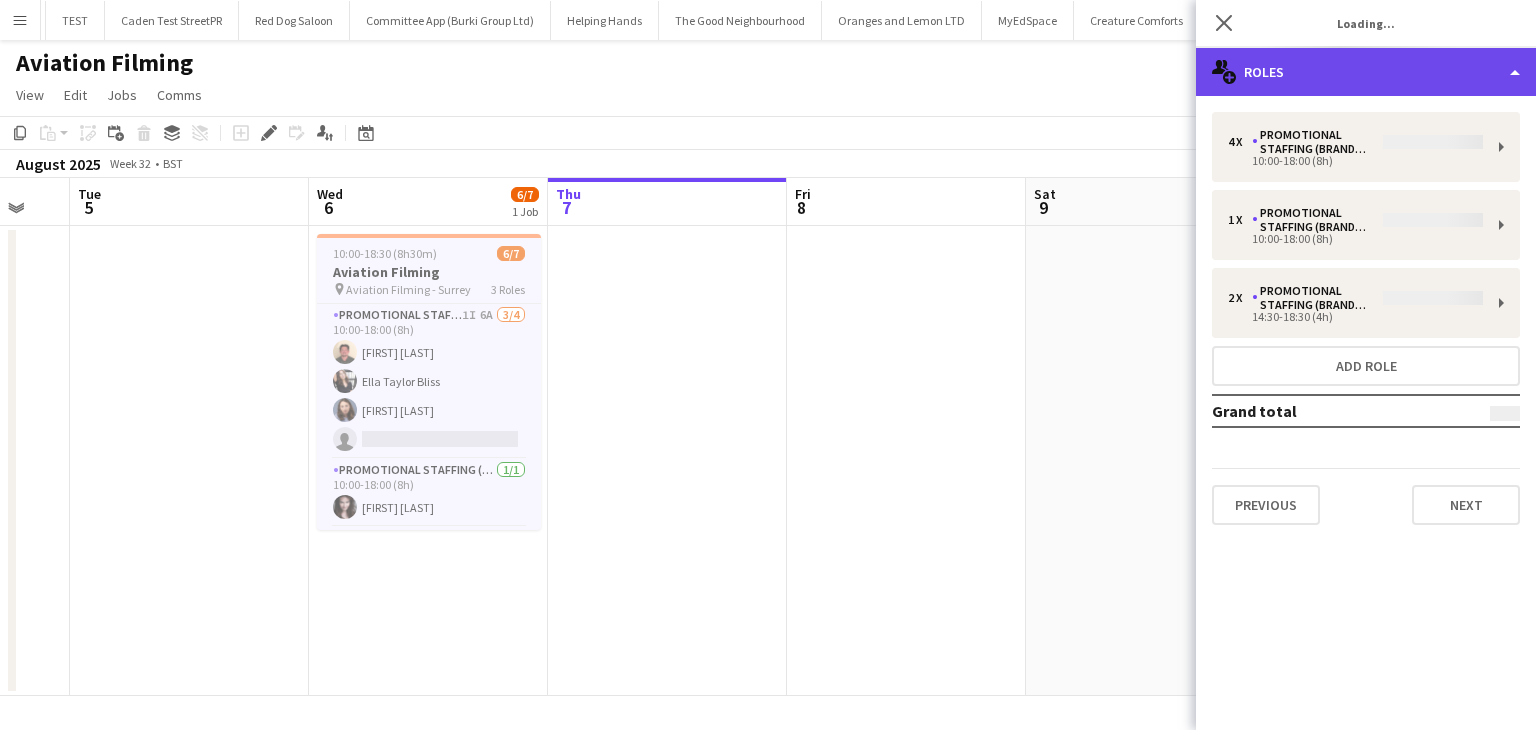 click on "multiple-users-add
Roles" 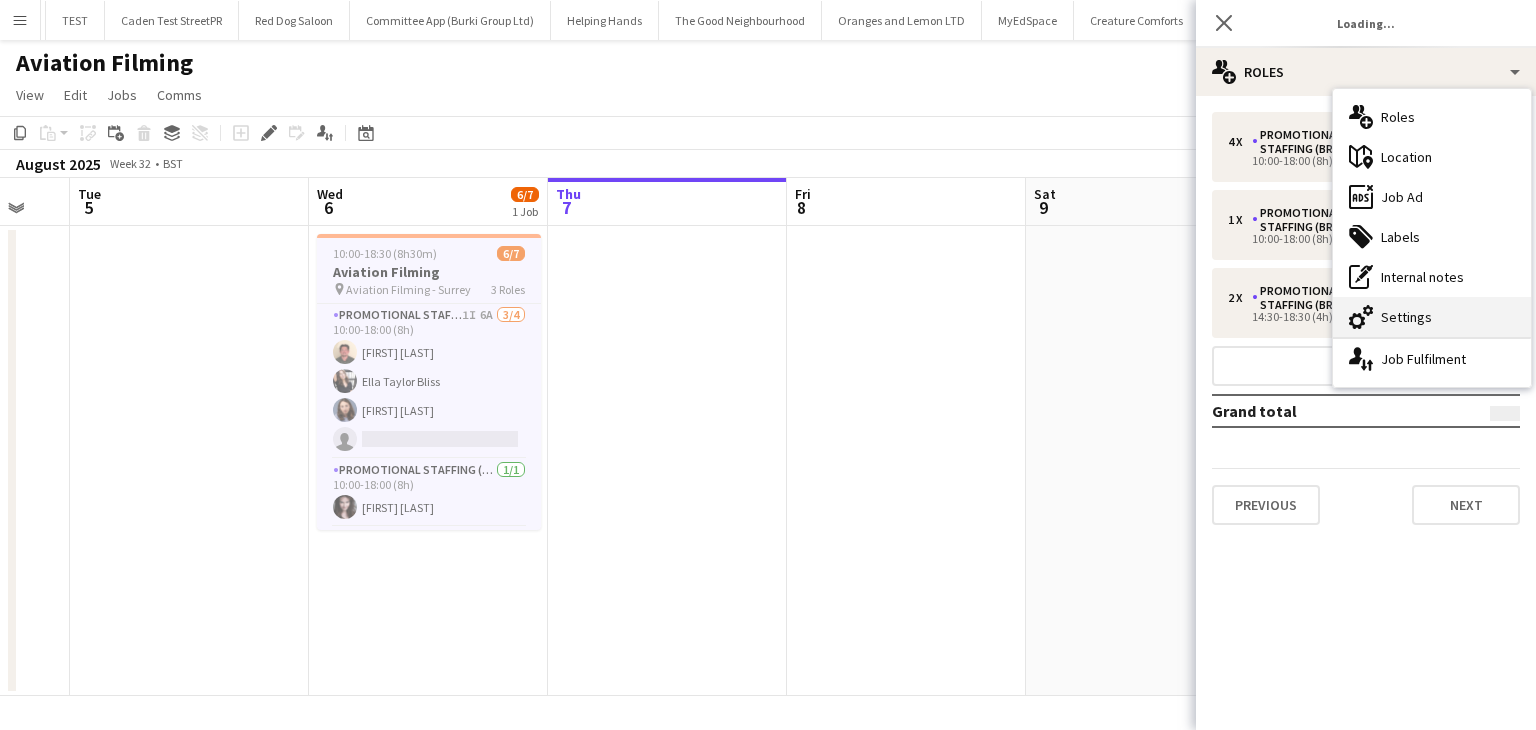 click on "cog-double-3
Settings" at bounding box center (1432, 317) 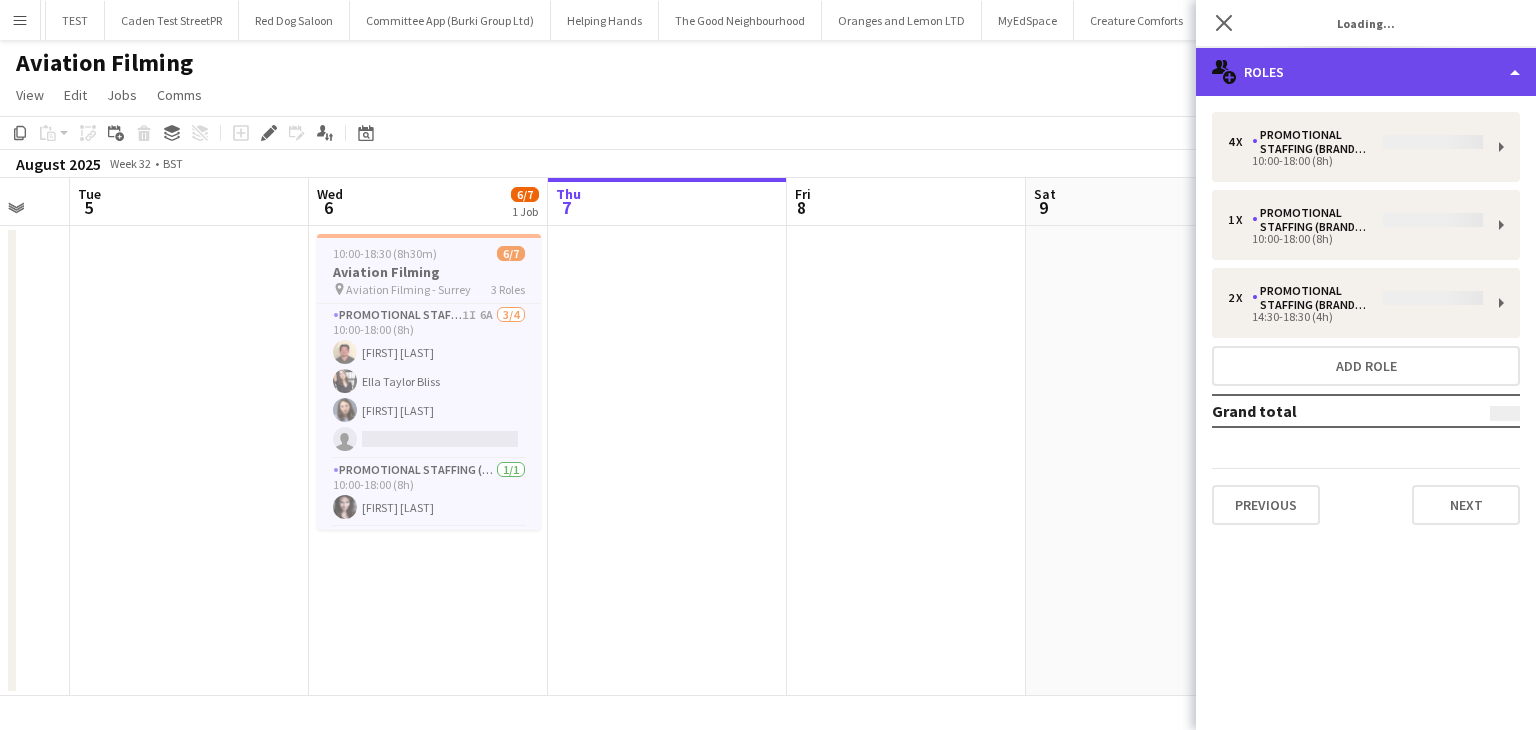 click on "multiple-users-add
Roles" 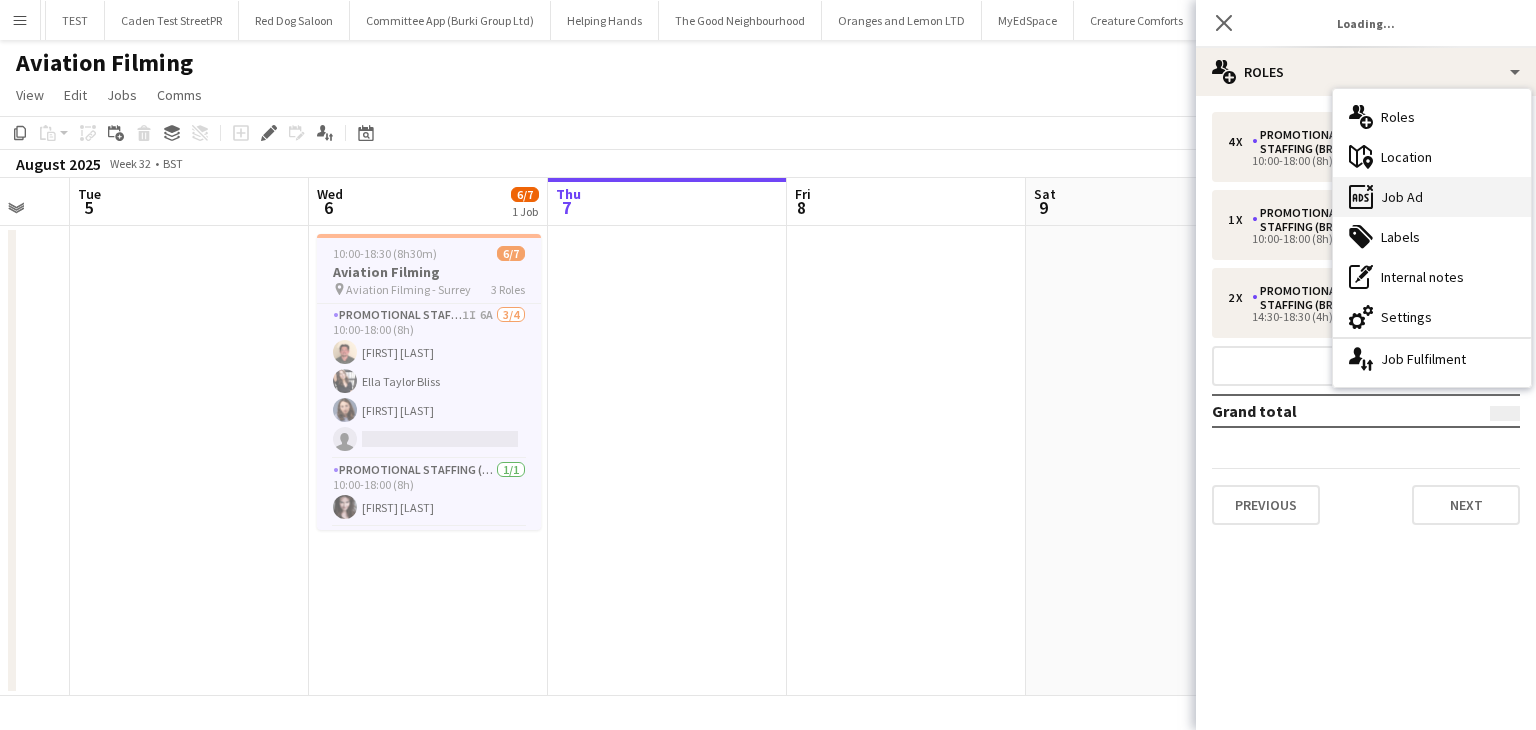 click on "ads-window
Job Ad" at bounding box center (1432, 197) 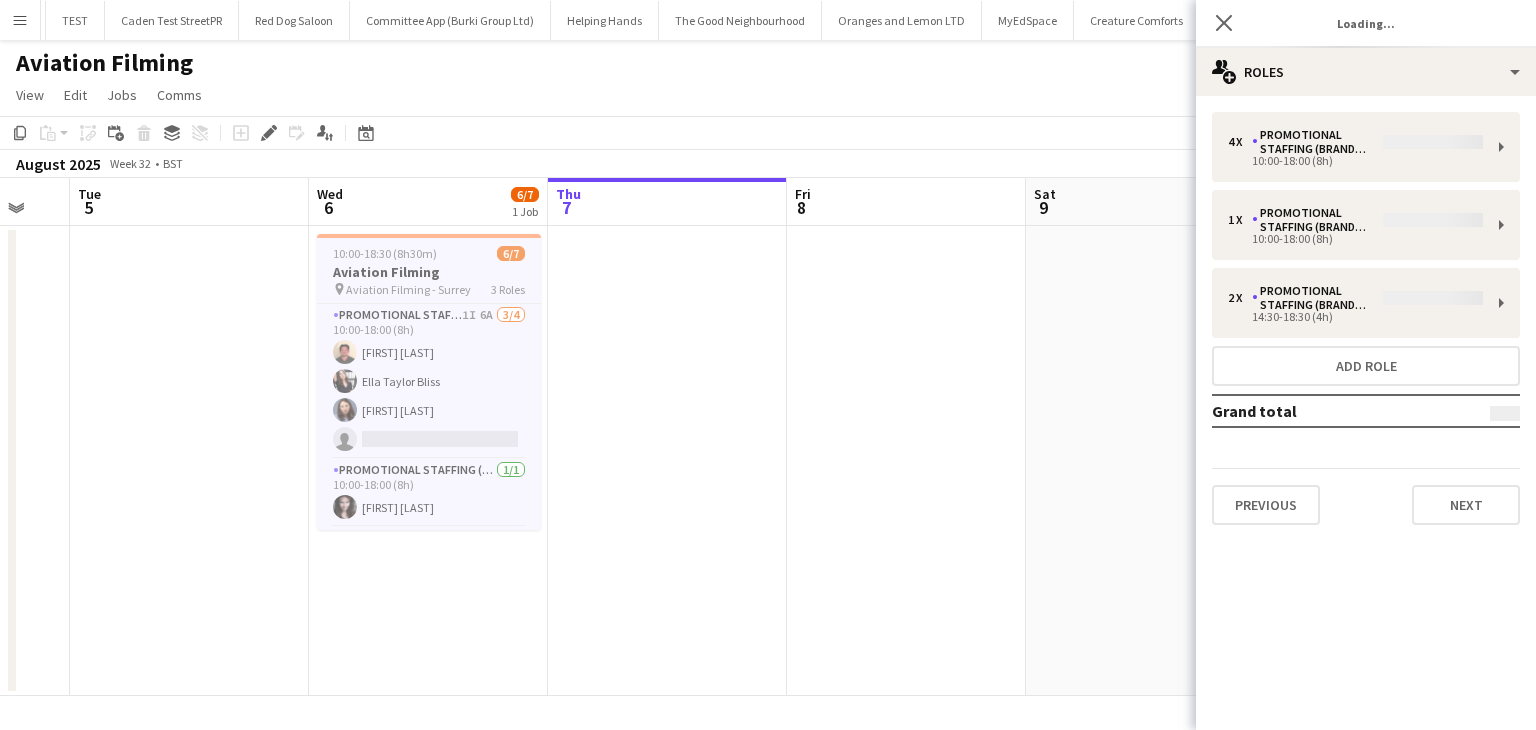 click on "4 x   Promotional Staffing (Brand Ambassadors)   10:00-18:00 (8h)   1 x   Promotional Staffing (Brand Ambassadors)   10:00-18:00 (8h)   2 x   Promotional Staffing (Brand Ambassadors)   14:30-18:30 (4h)   Add role   Grand total   Previous   Next" at bounding box center [1366, 318] 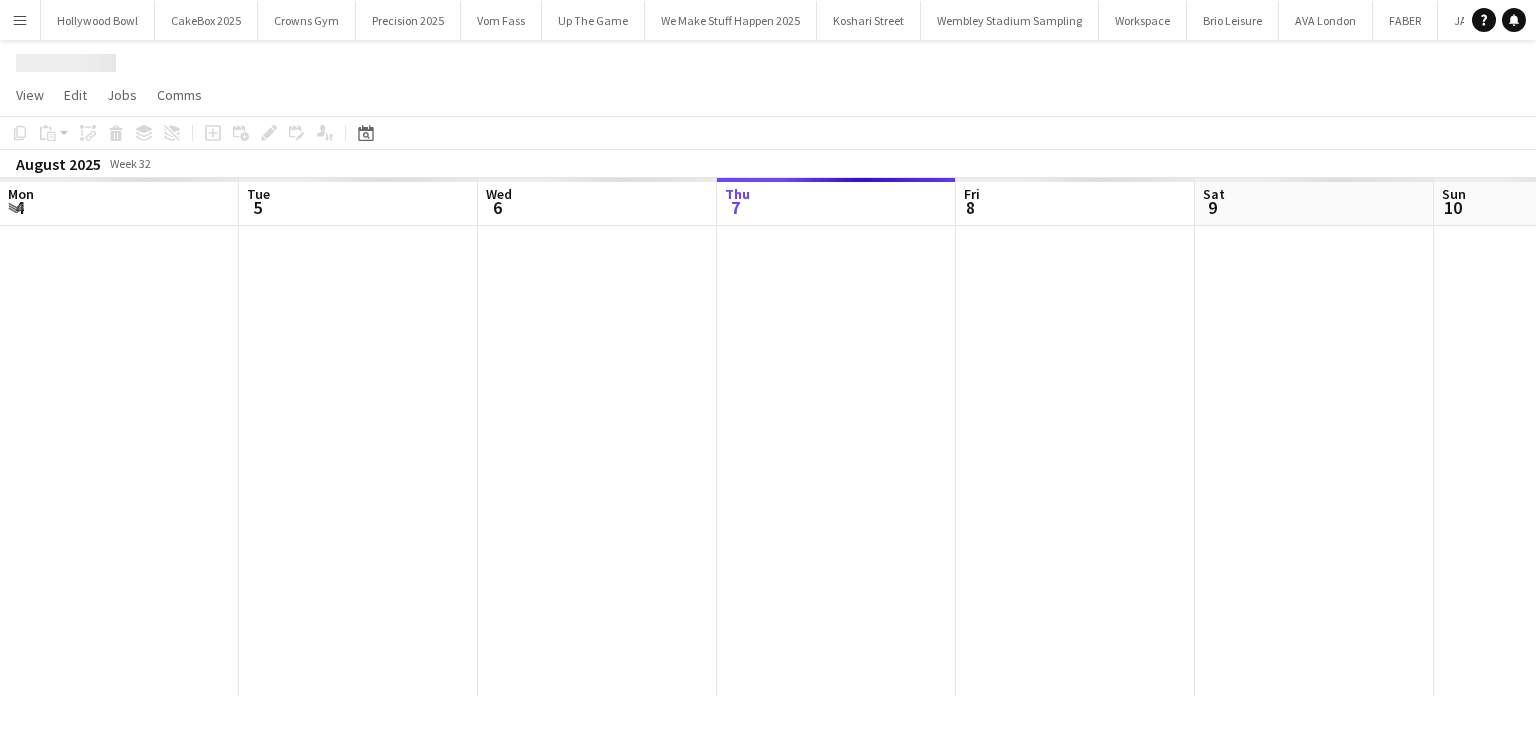 scroll, scrollTop: 0, scrollLeft: 0, axis: both 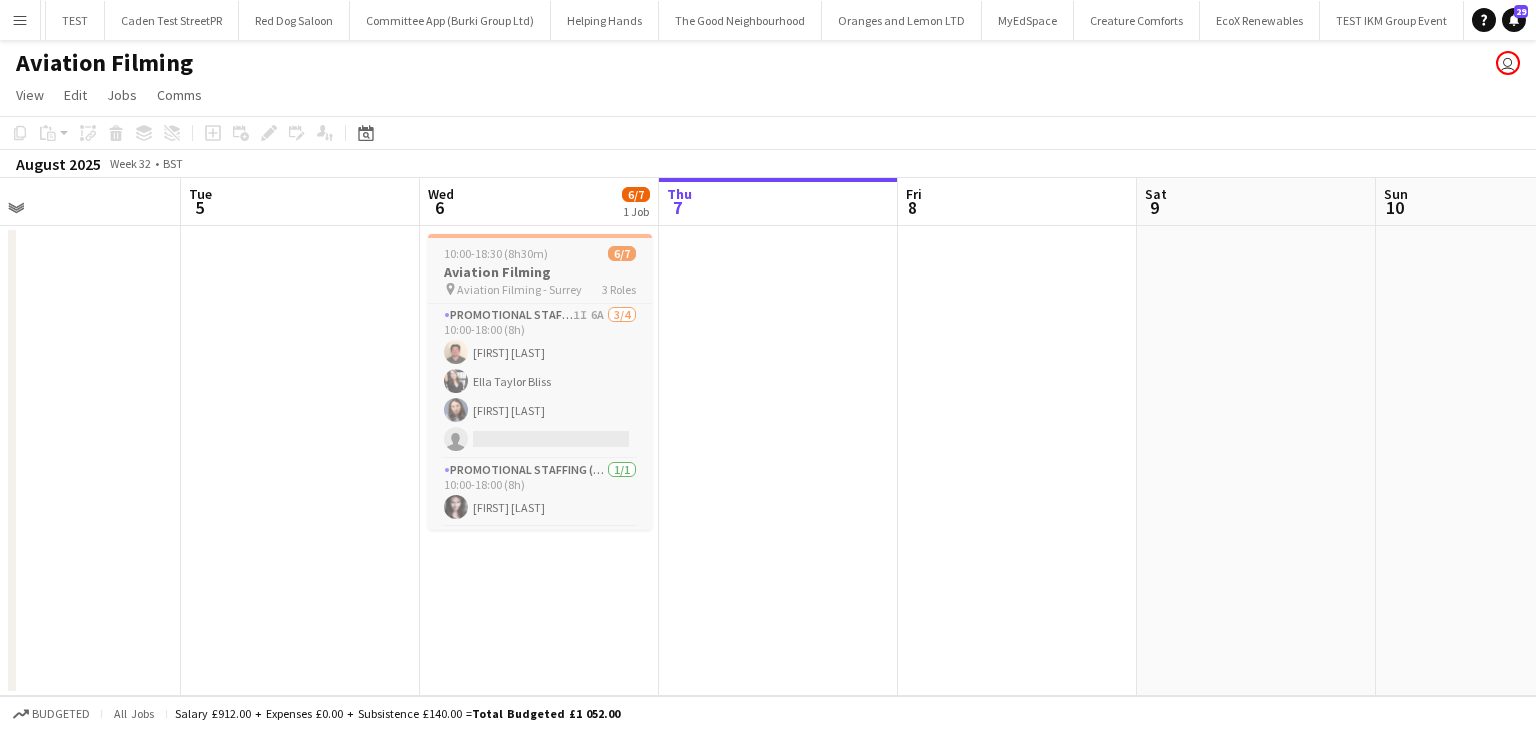 click on "Aviation Filming" at bounding box center [540, 272] 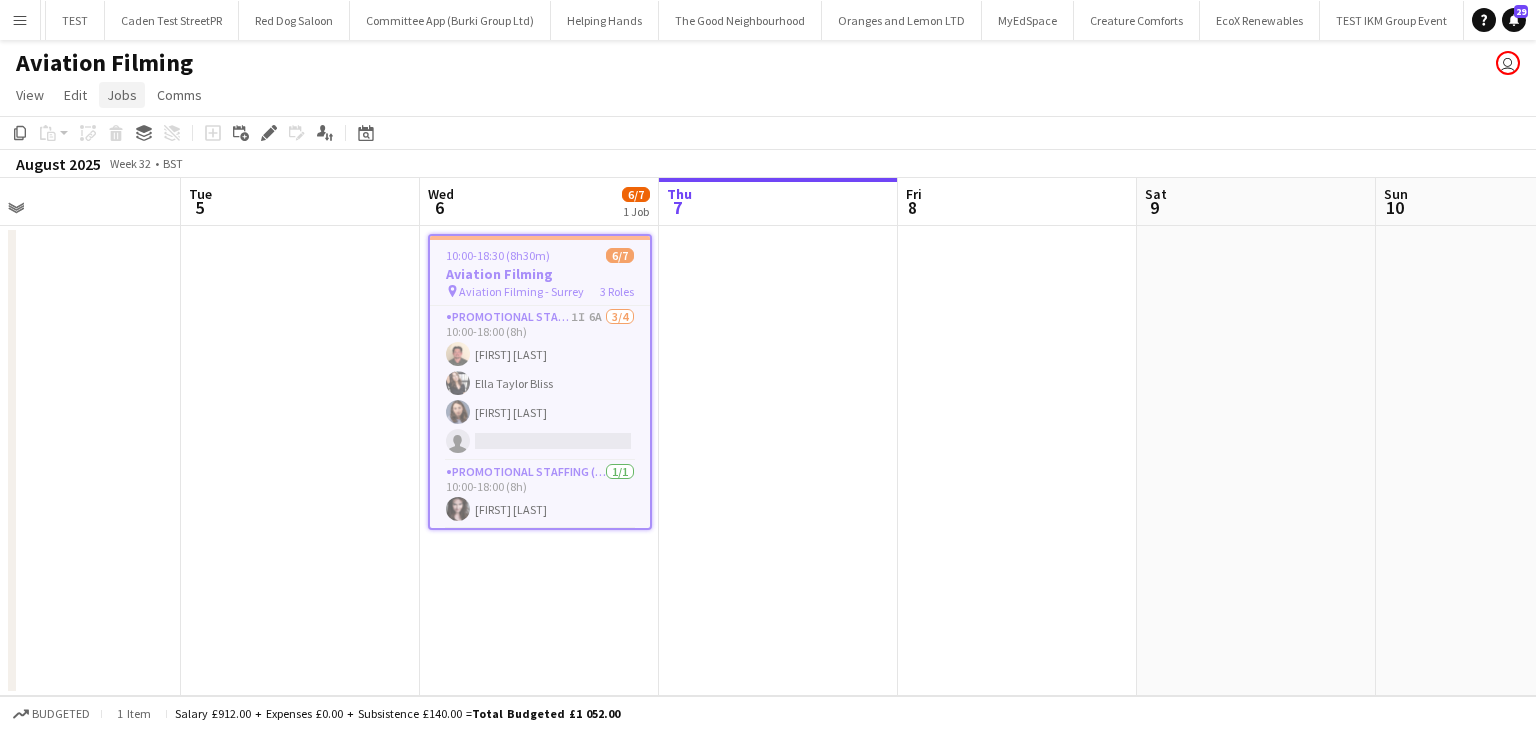click on "Jobs" 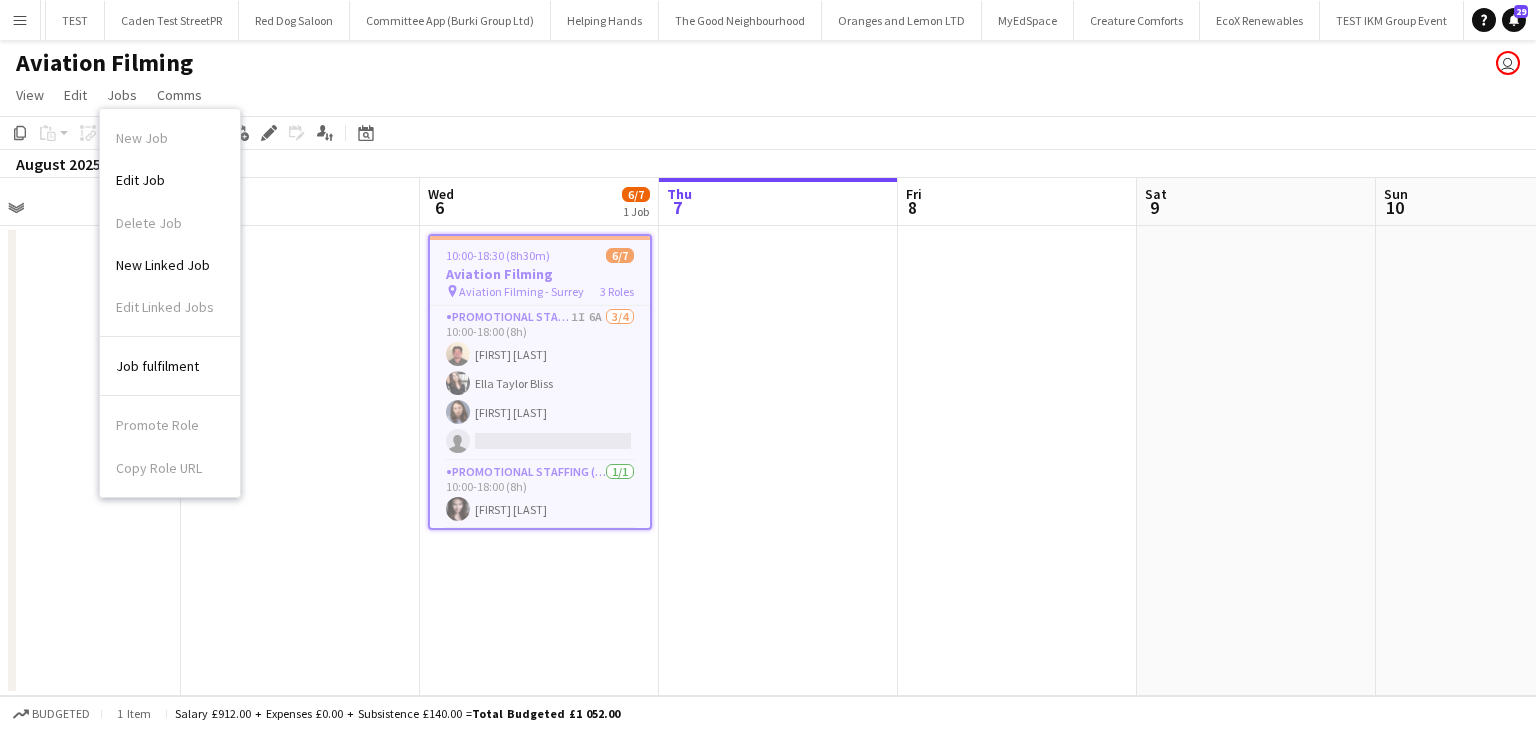 click on "August 2025   Week 32
•   BST" 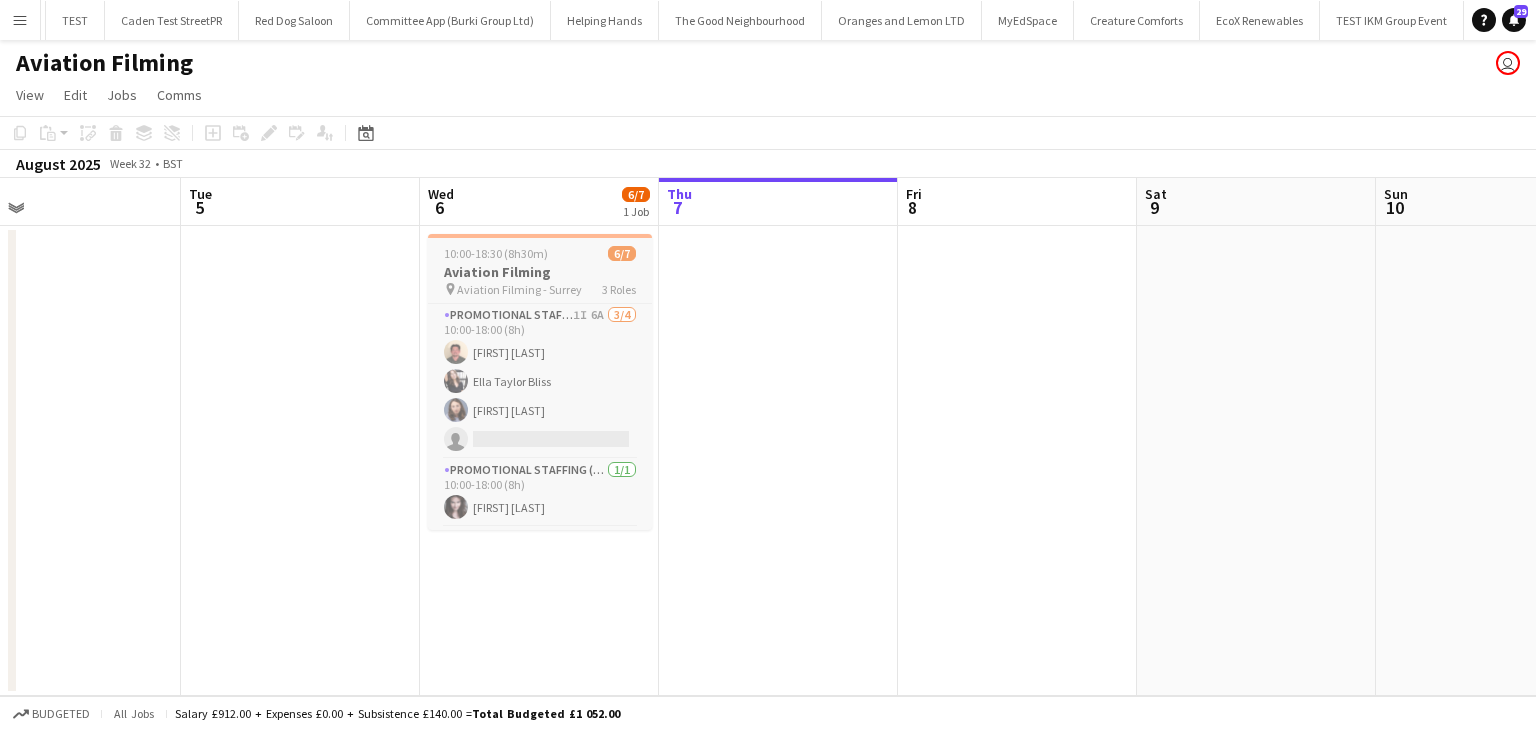 click on "Aviation Filming" at bounding box center (540, 272) 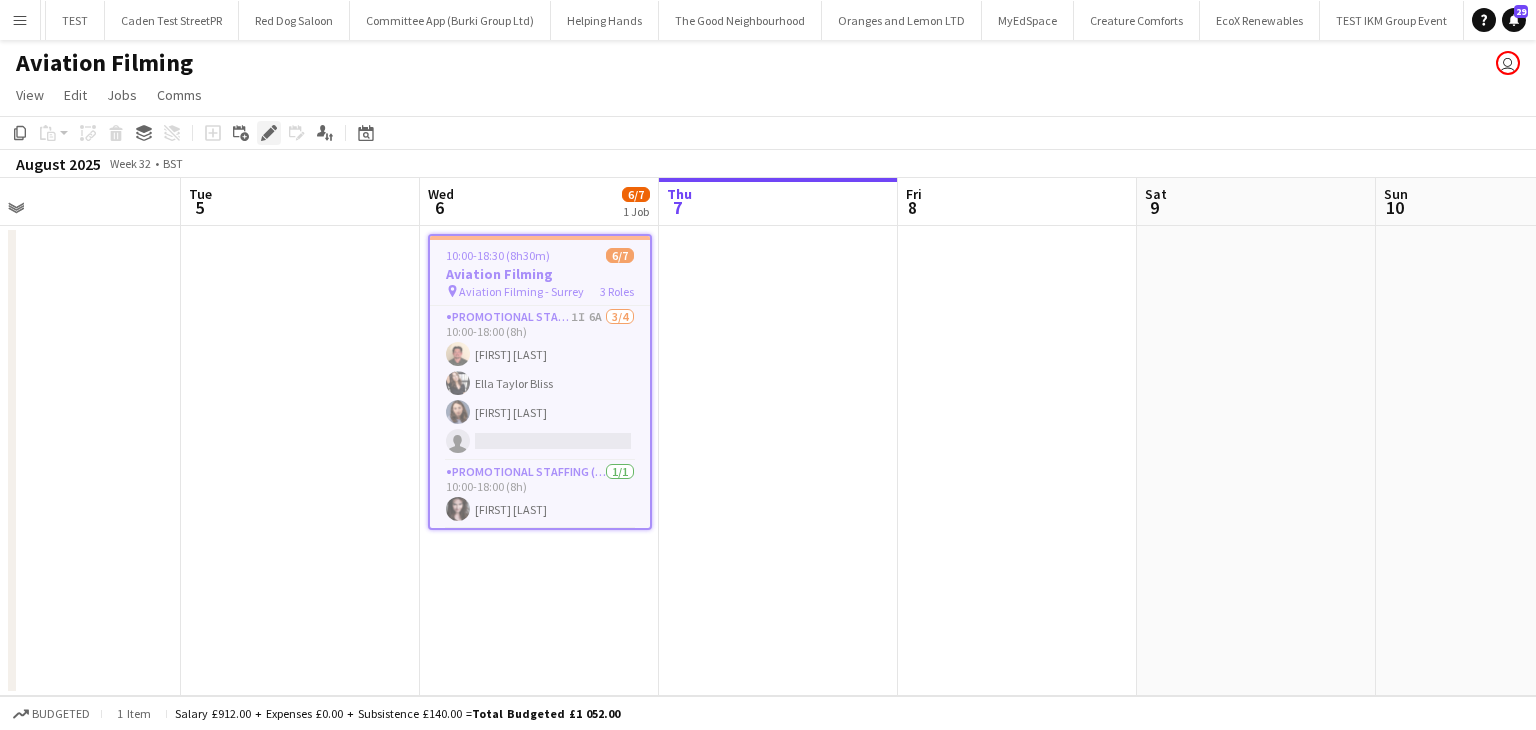 click on "Edit" 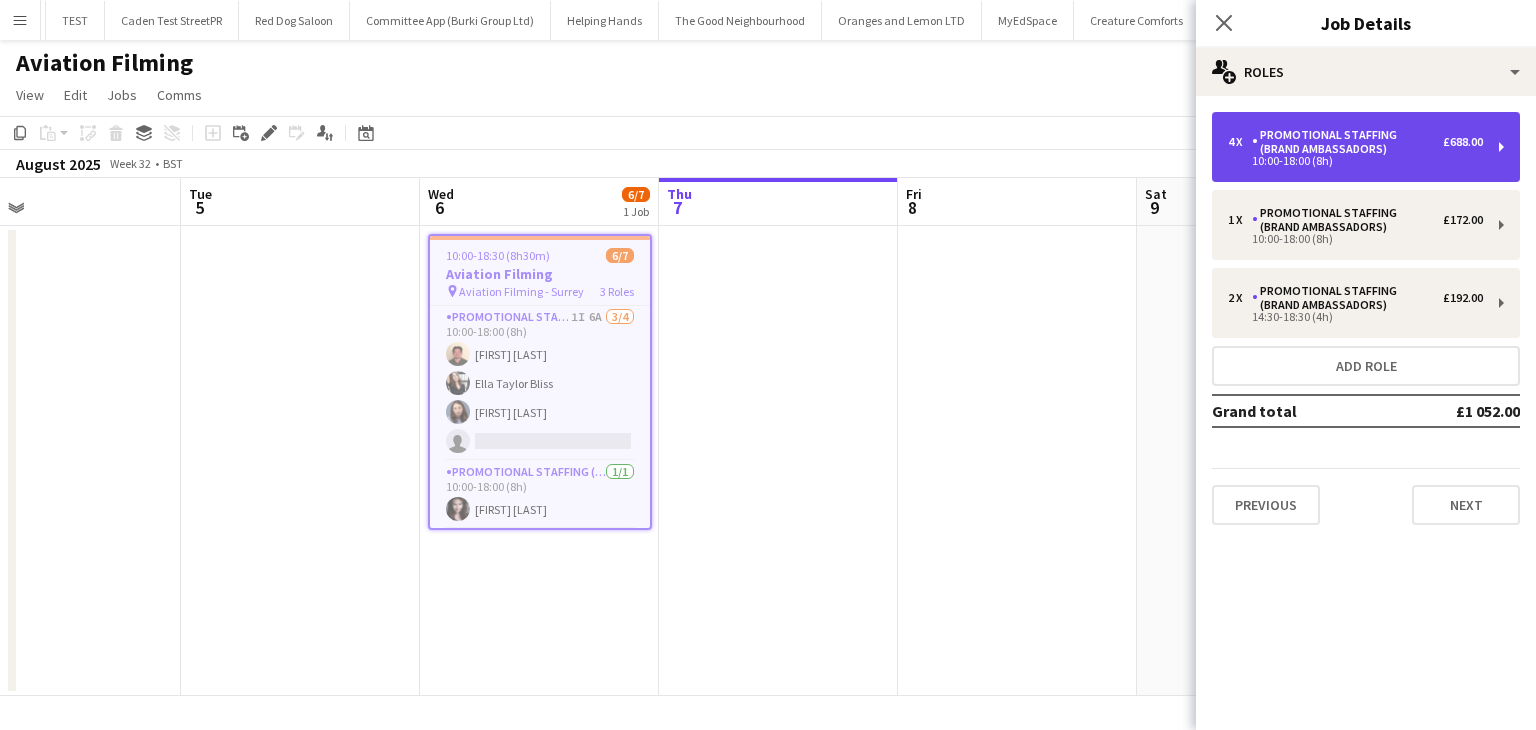 click on "Promotional Staffing (Brand Ambassadors)" at bounding box center [1347, 142] 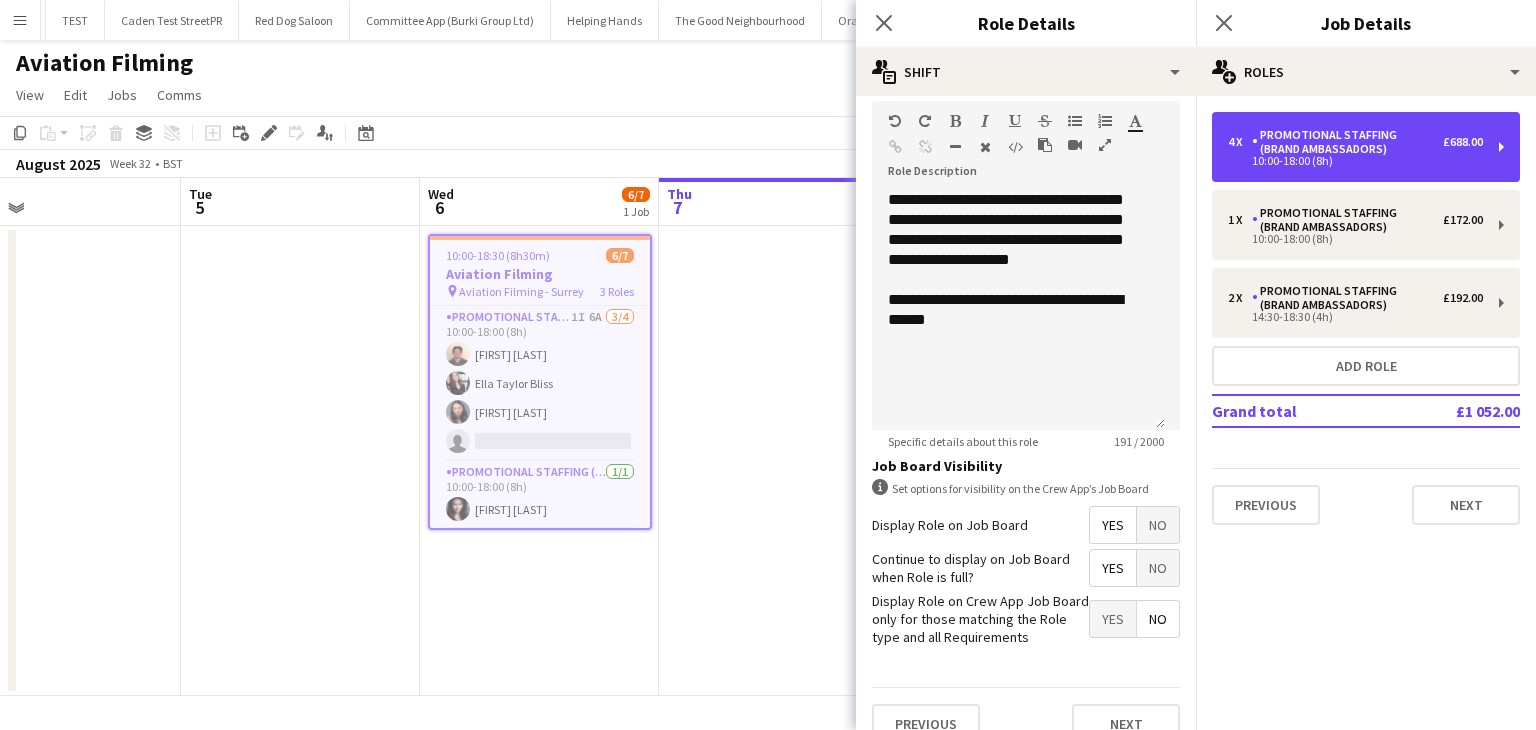 scroll, scrollTop: 620, scrollLeft: 0, axis: vertical 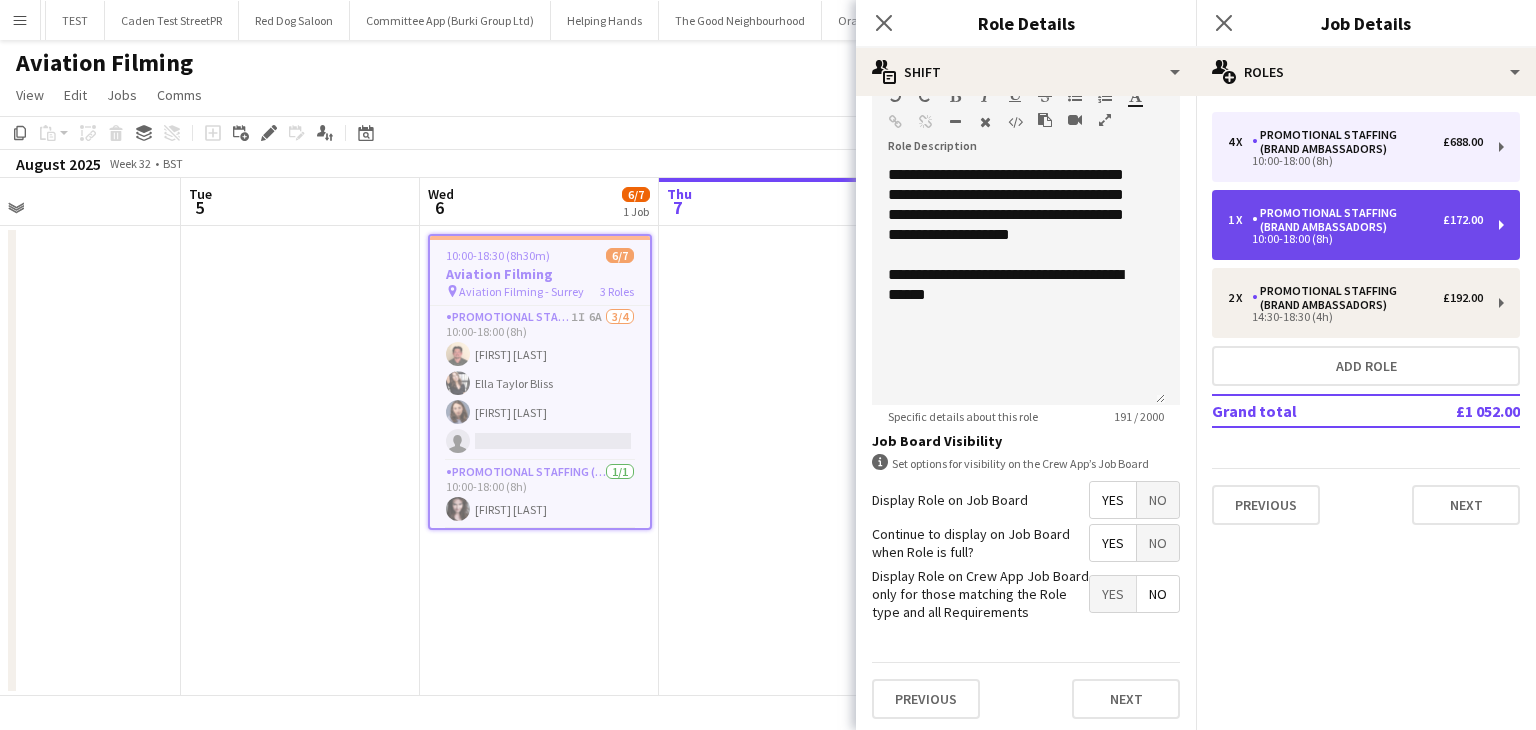click on "10:00-18:00 (8h)" at bounding box center [1355, 239] 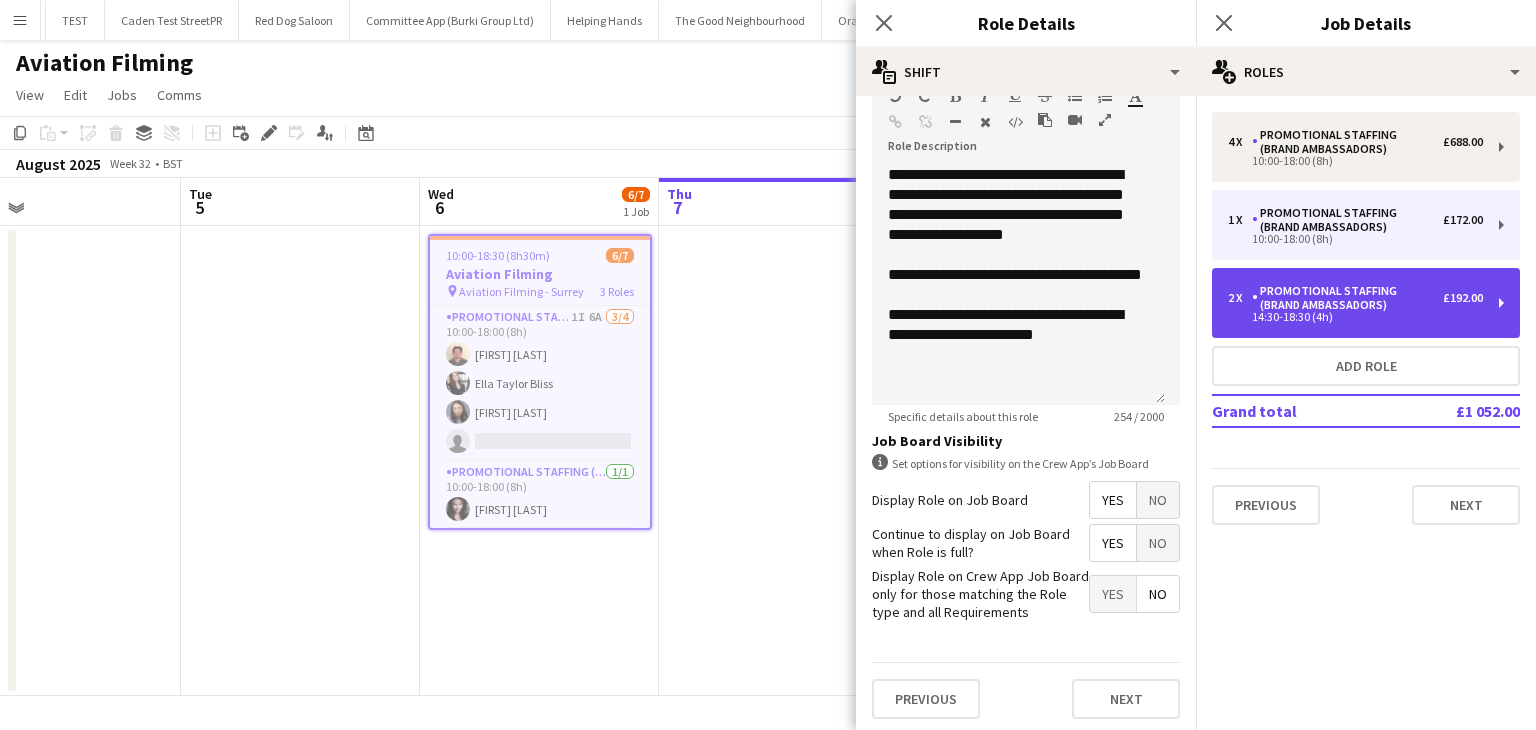 click on "14:30-18:30 (4h)" at bounding box center [1355, 317] 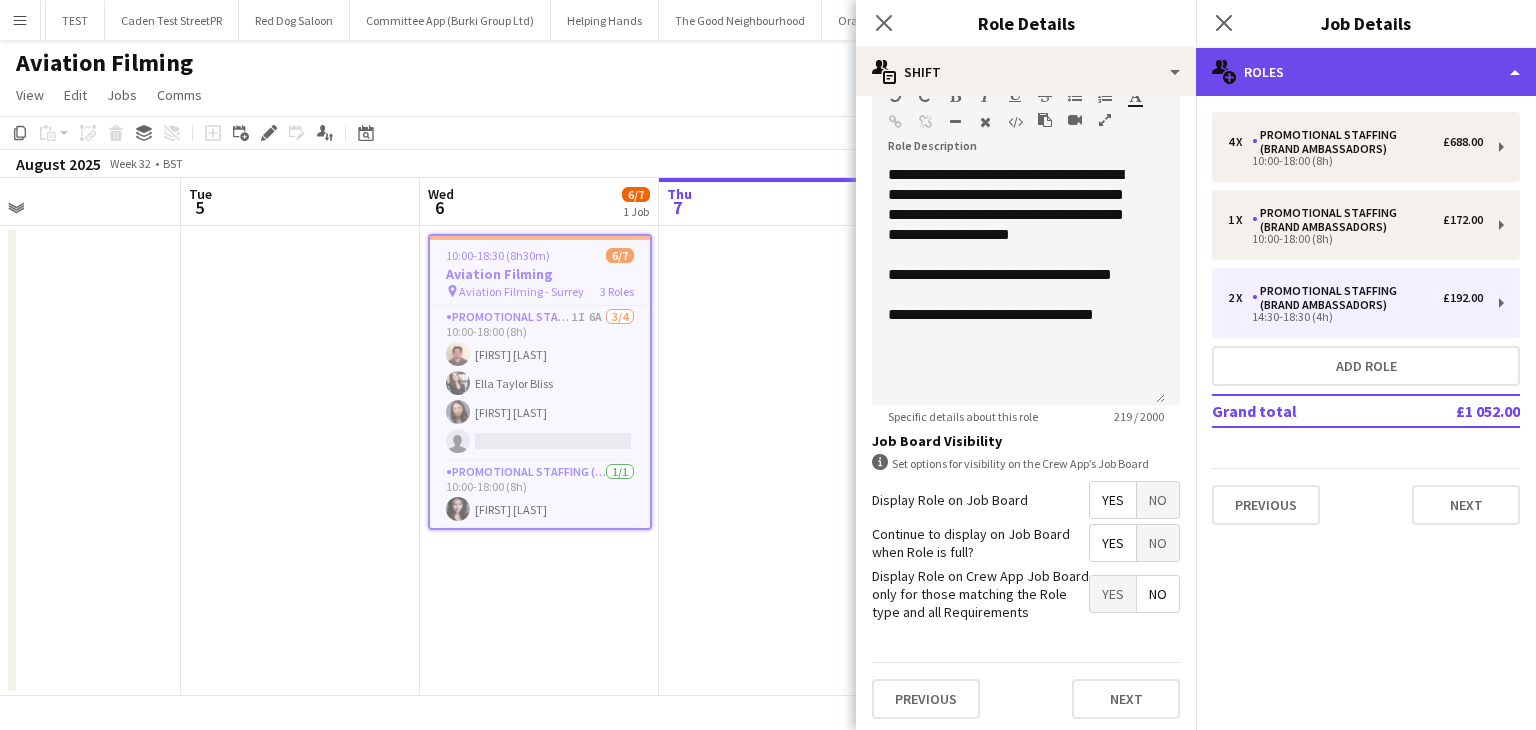click on "multiple-users-add
Roles" 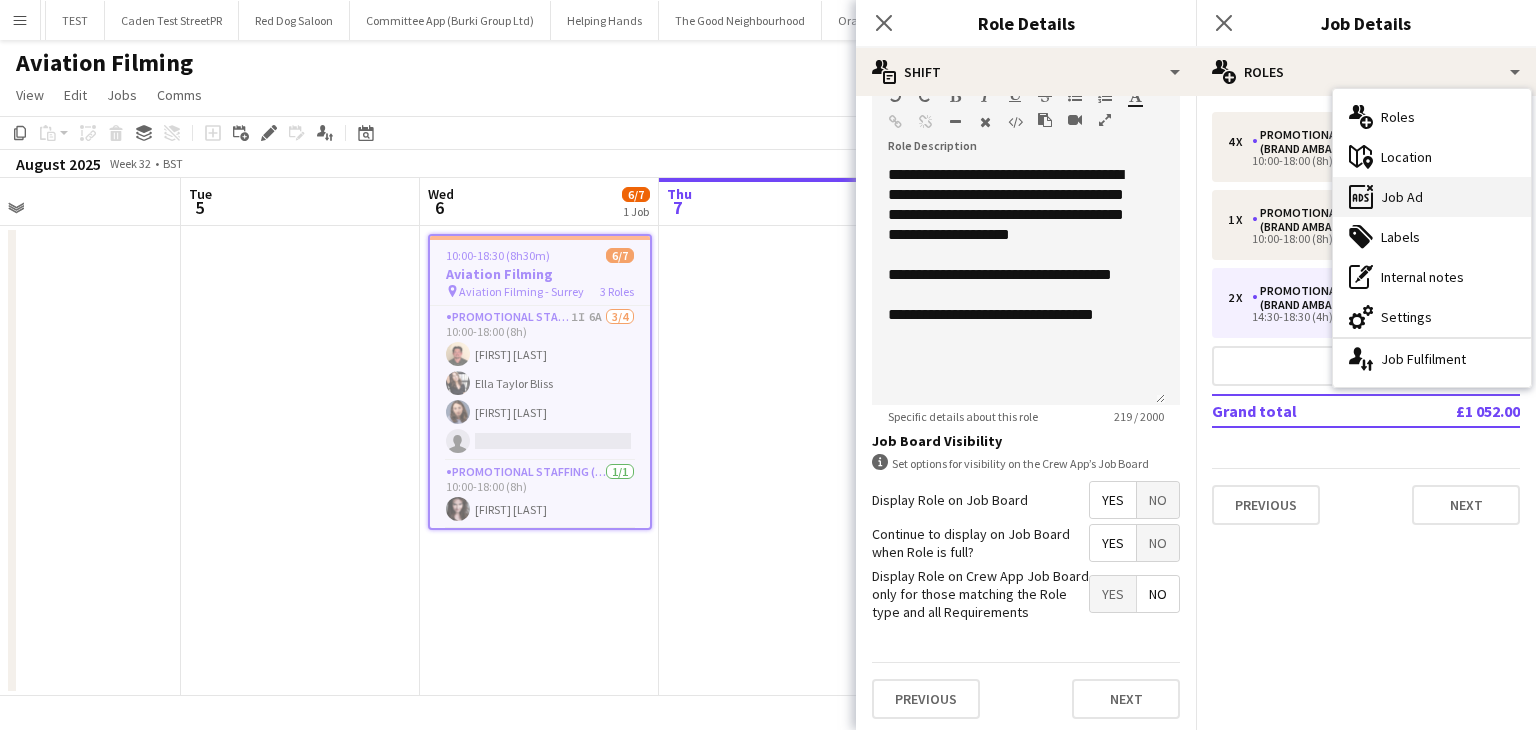 click on "ads-window
Job Ad" at bounding box center (1432, 197) 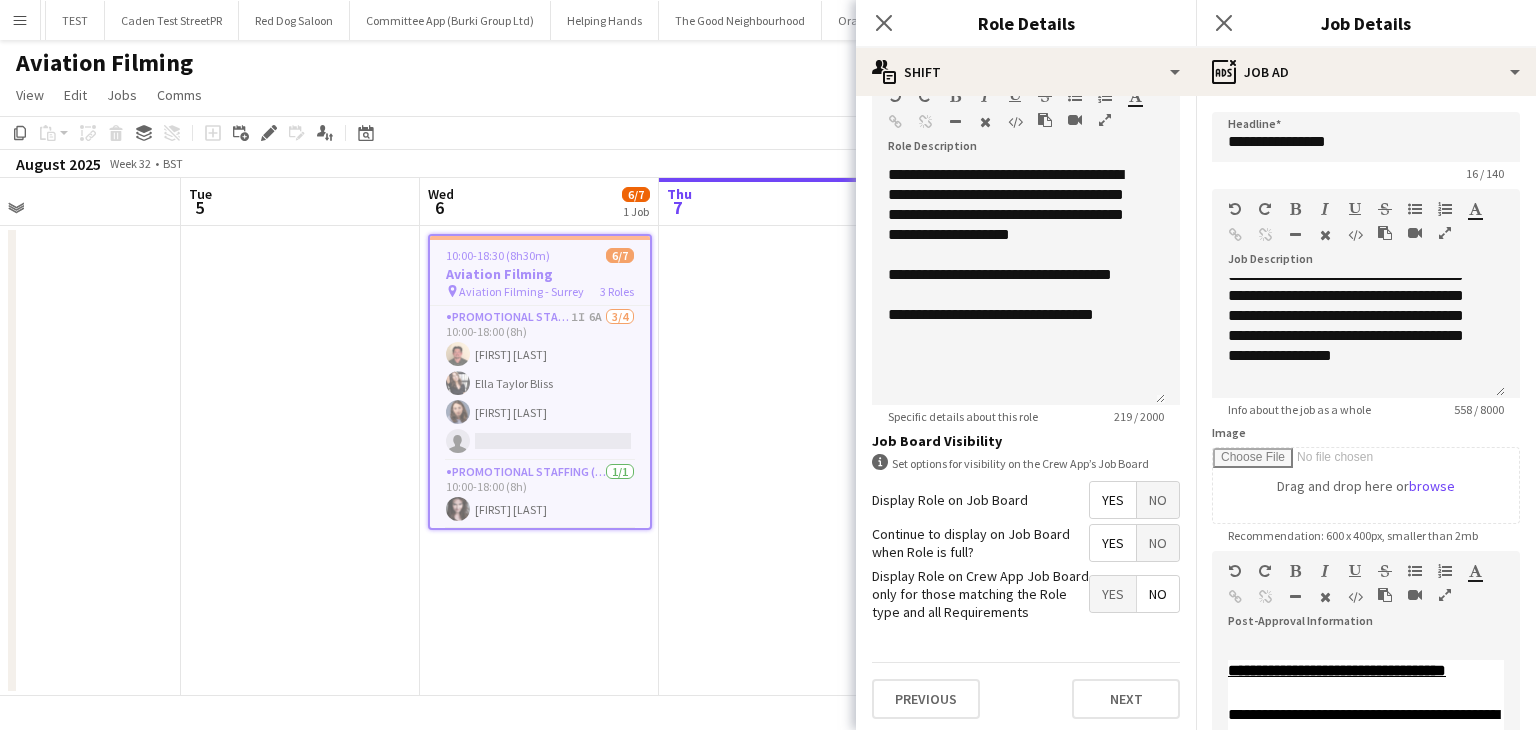 scroll, scrollTop: 356, scrollLeft: 0, axis: vertical 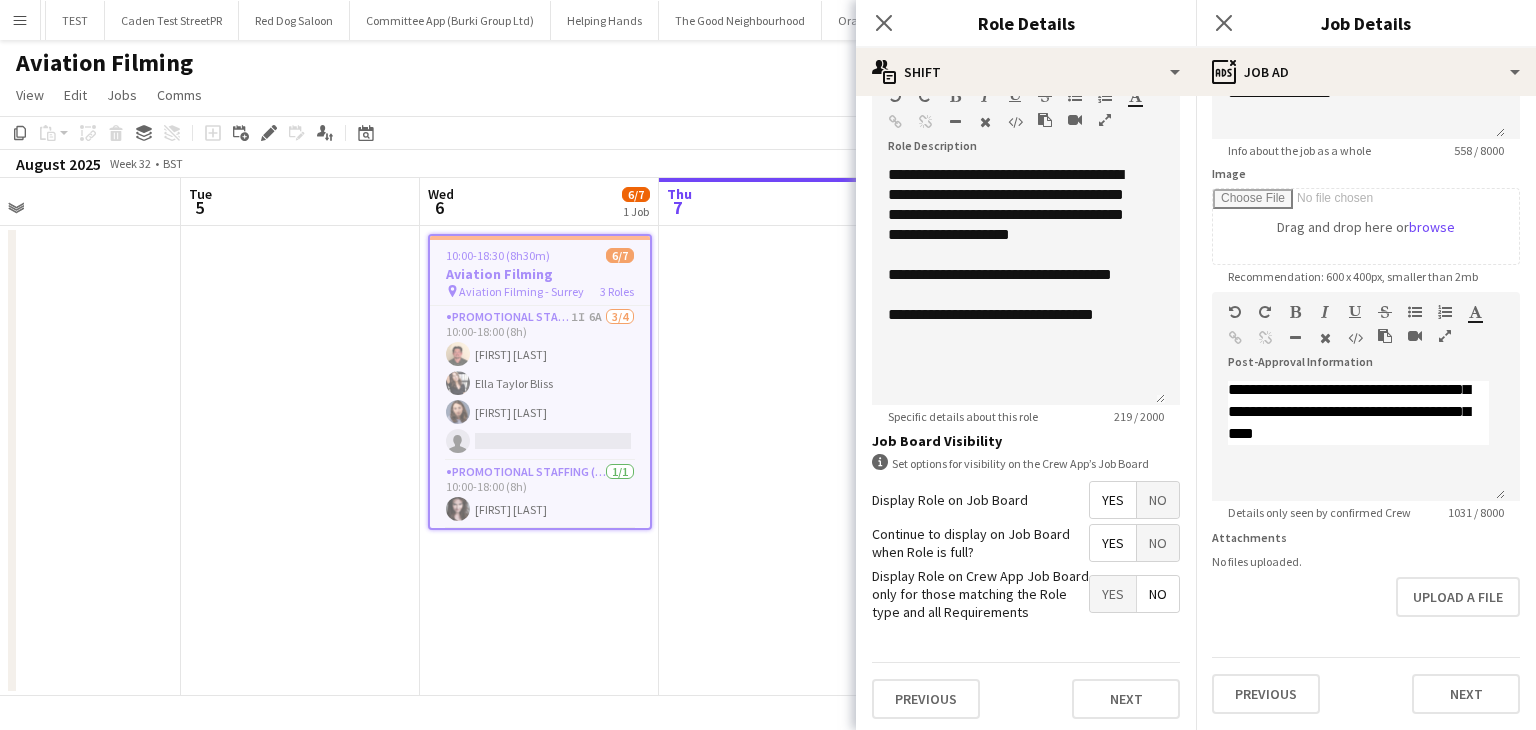 click at bounding box center (778, 461) 